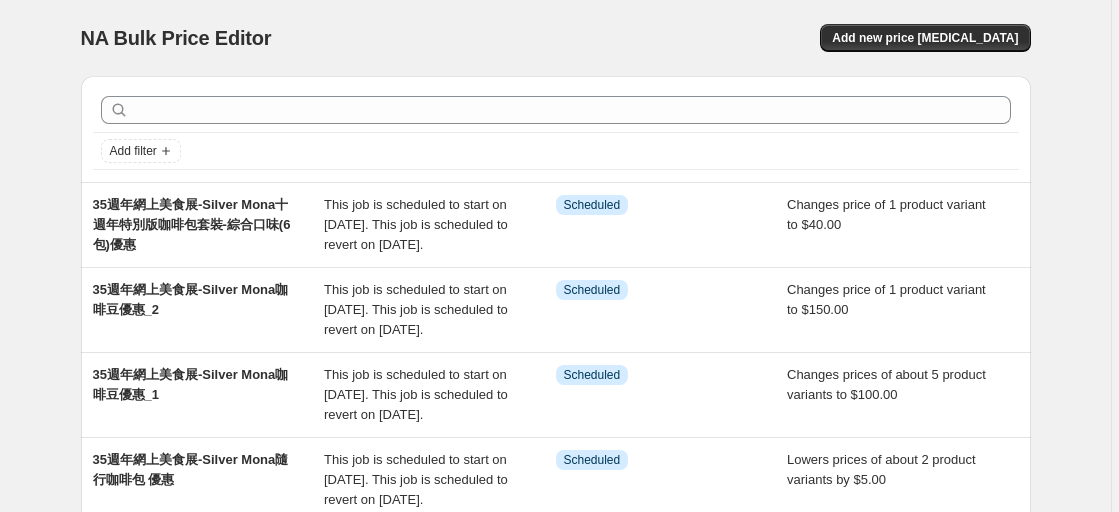 scroll, scrollTop: 0, scrollLeft: 0, axis: both 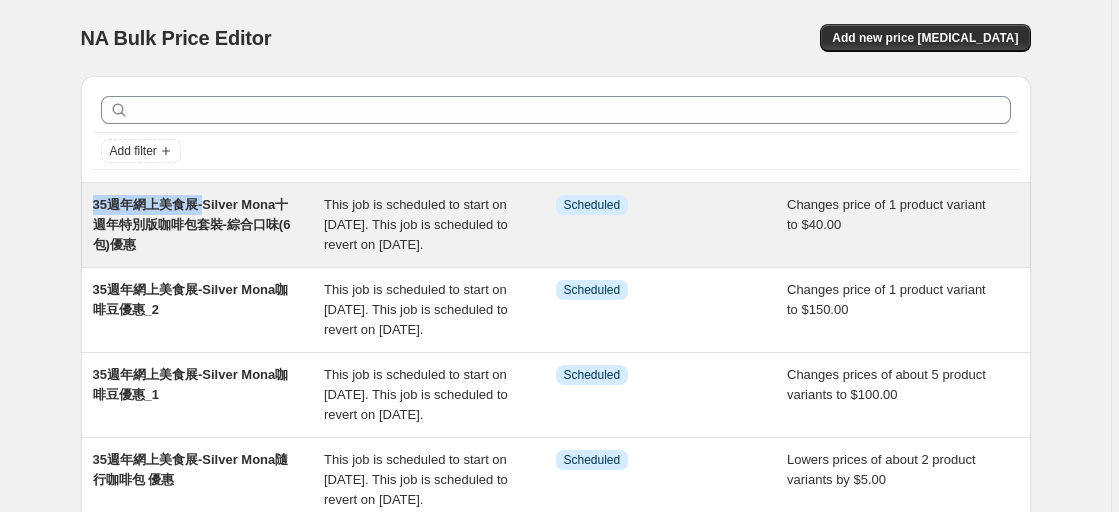 drag, startPoint x: 0, startPoint y: 0, endPoint x: 207, endPoint y: 206, distance: 292.03595 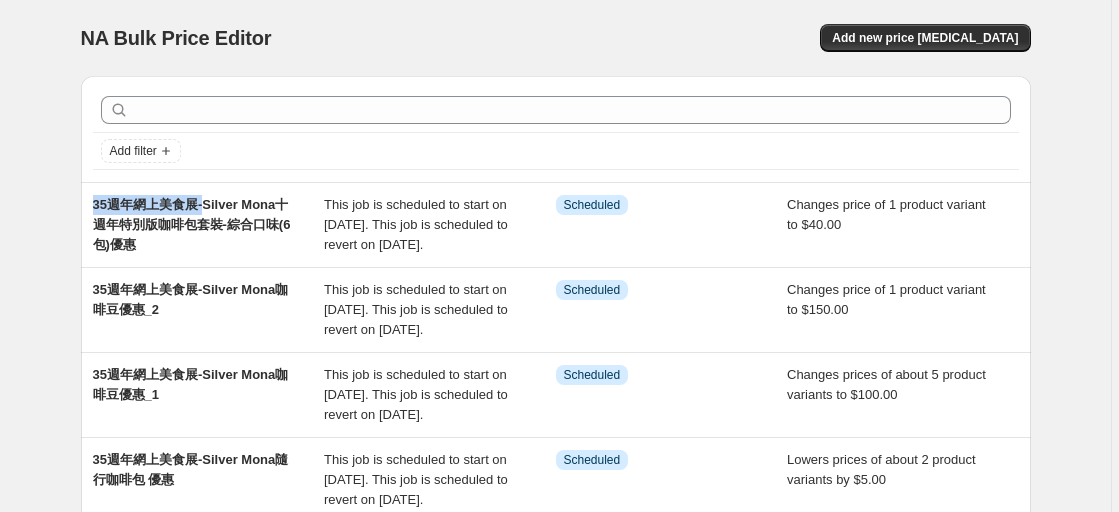 copy on "35週年網上美食展-" 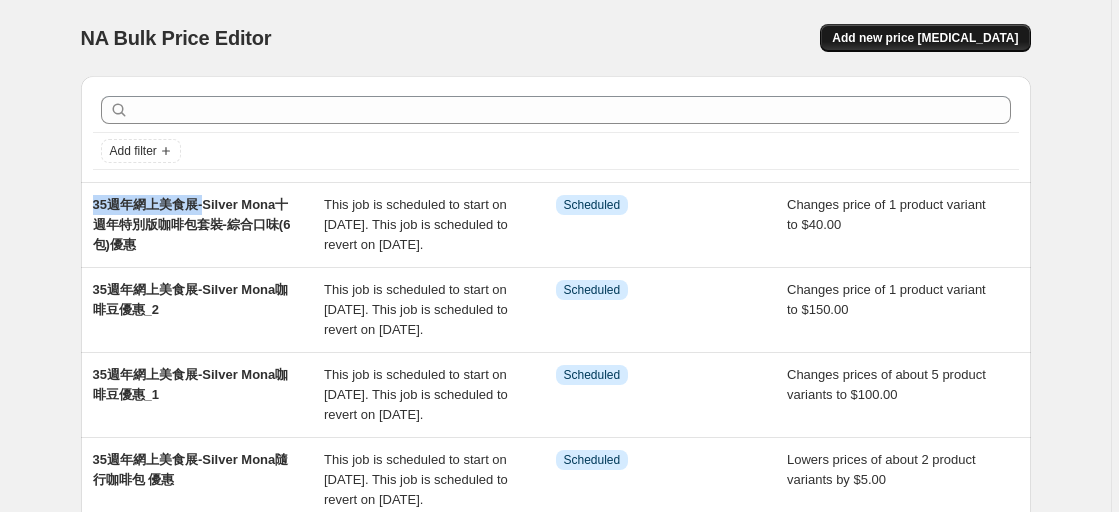 click on "Add new price [MEDICAL_DATA]" at bounding box center (925, 38) 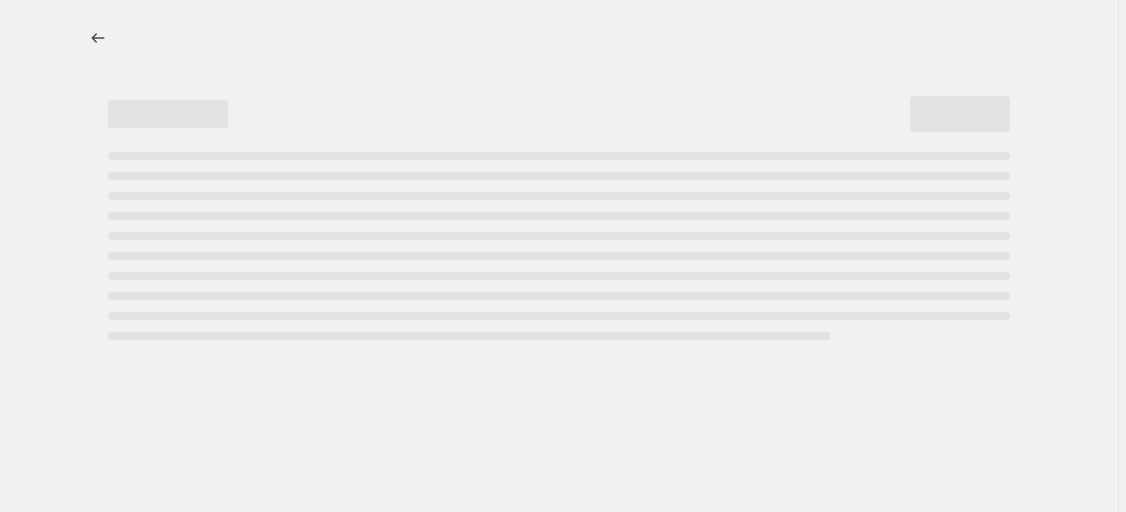 select on "percentage" 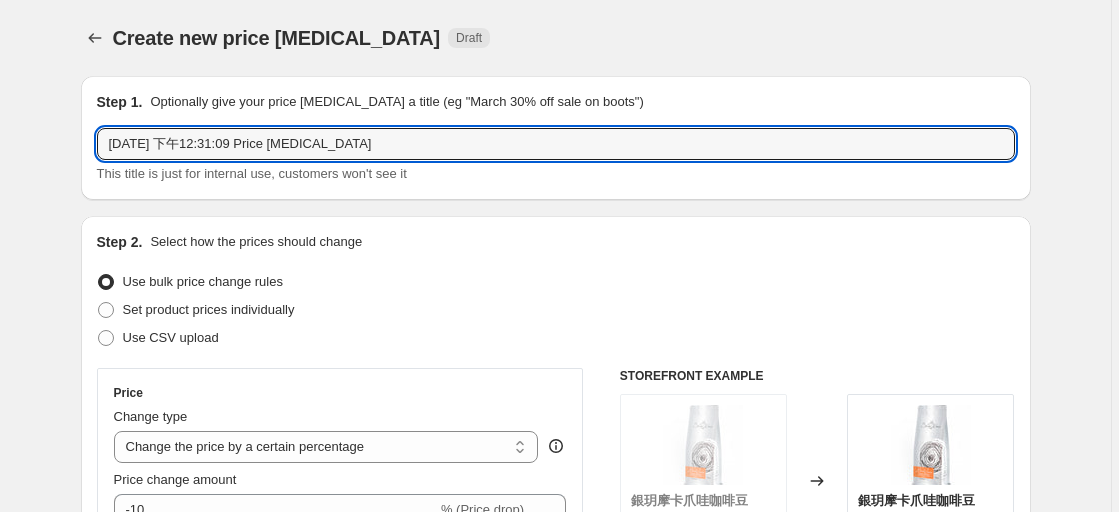 drag, startPoint x: 404, startPoint y: 143, endPoint x: -103, endPoint y: 122, distance: 507.43472 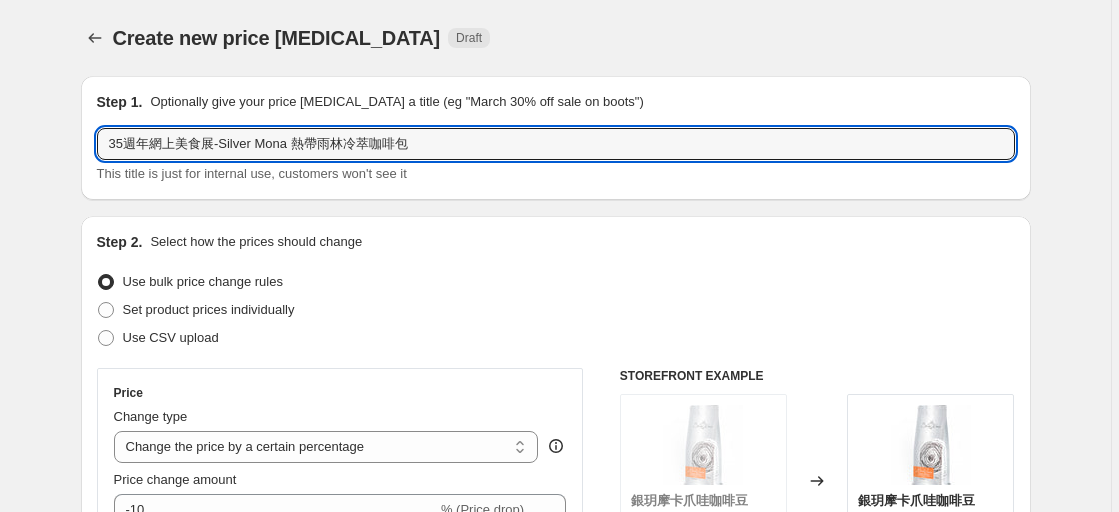 type on "35週年網上美食展-Silver Mona 熱帶雨林冷萃咖啡包" 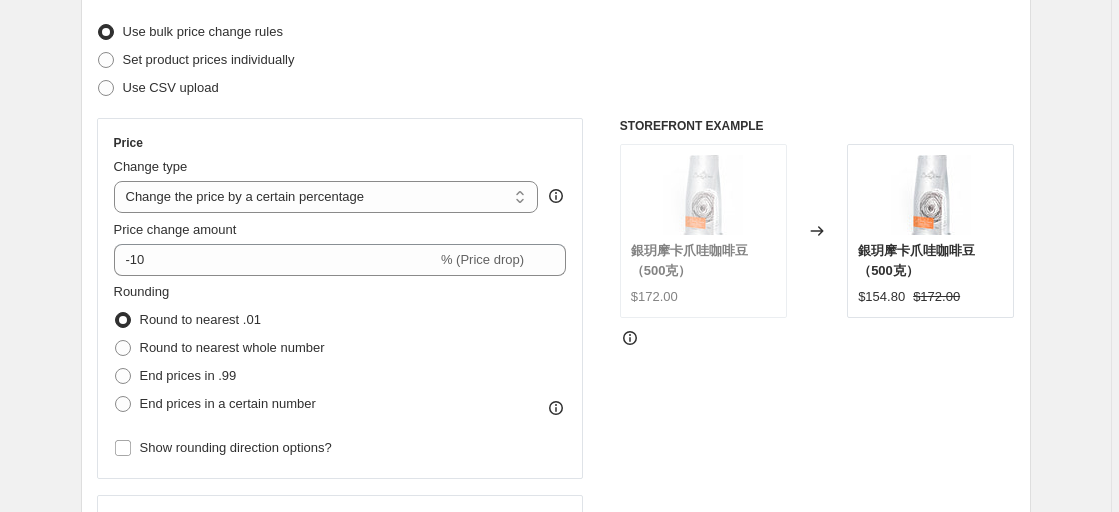scroll, scrollTop: 800, scrollLeft: 0, axis: vertical 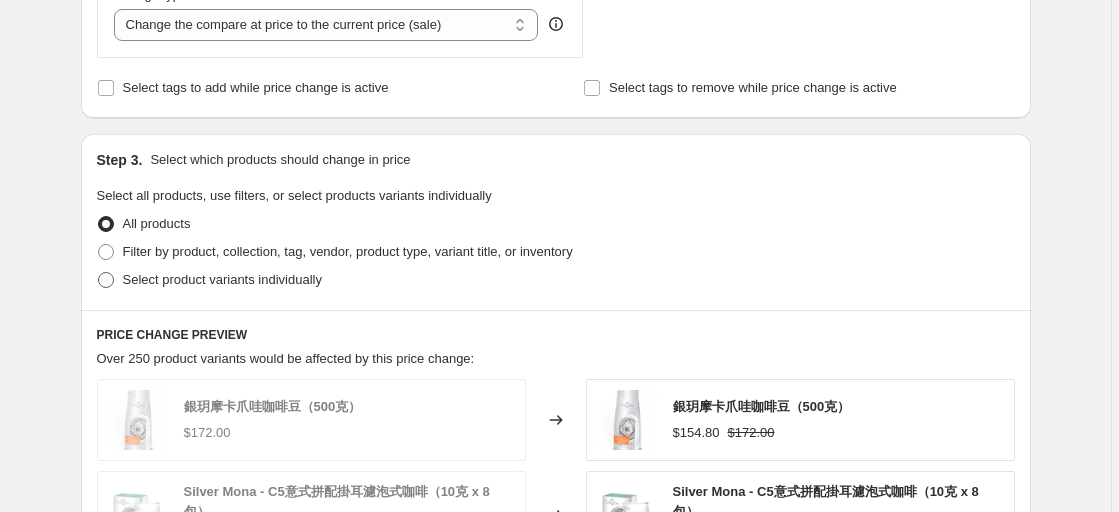 click on "Select product variants individually" at bounding box center [222, 279] 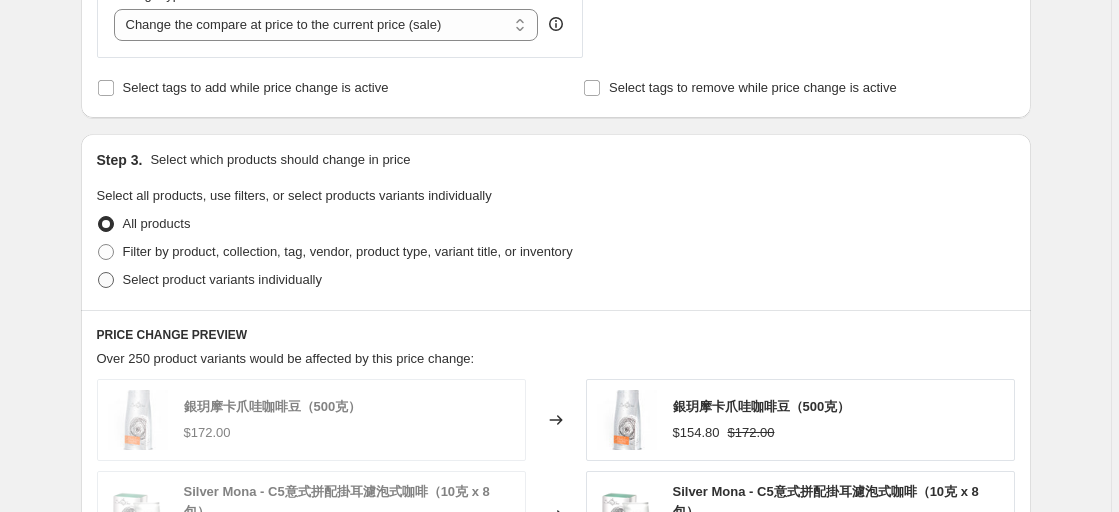 radio on "true" 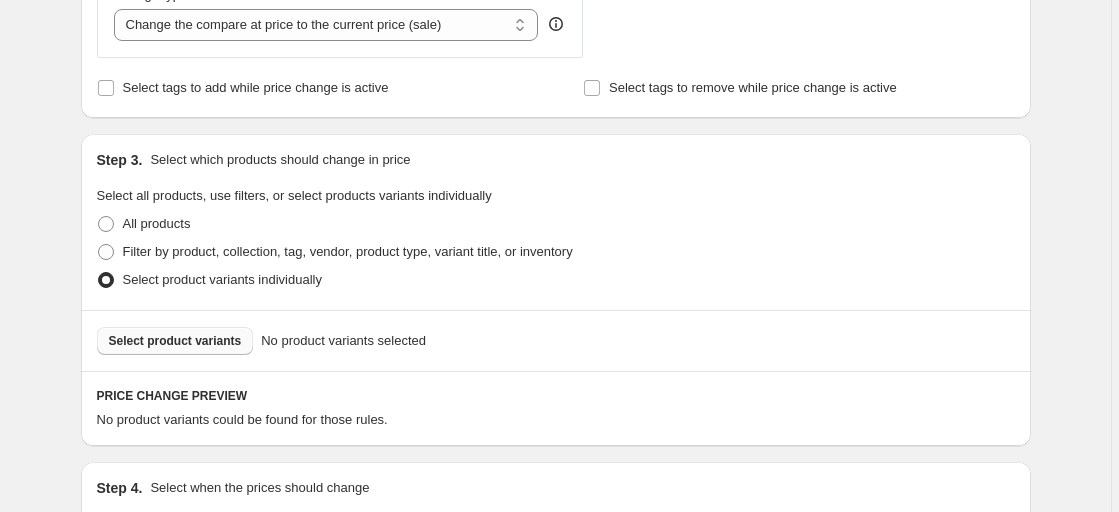 click on "Select product variants" at bounding box center [175, 341] 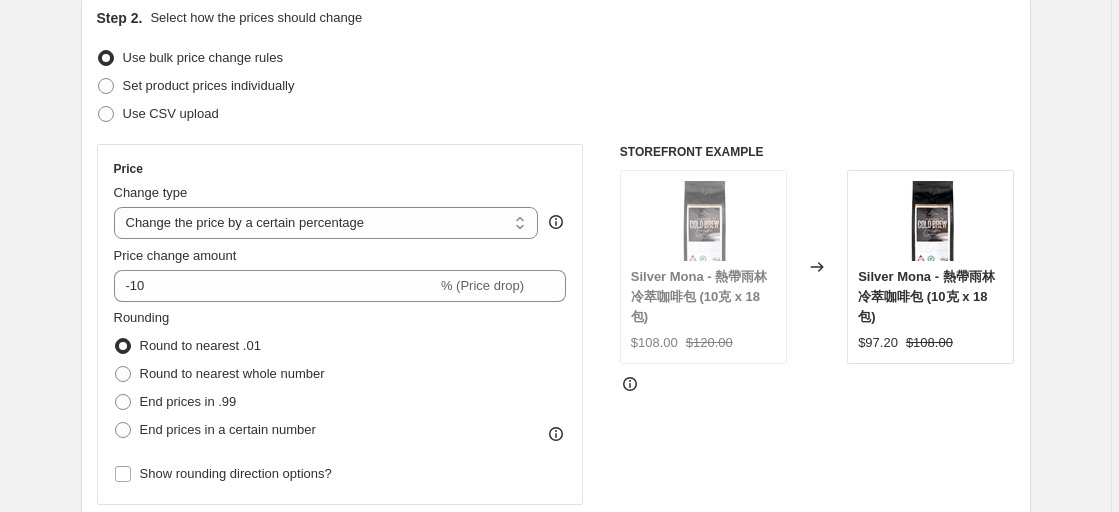 scroll, scrollTop: 200, scrollLeft: 0, axis: vertical 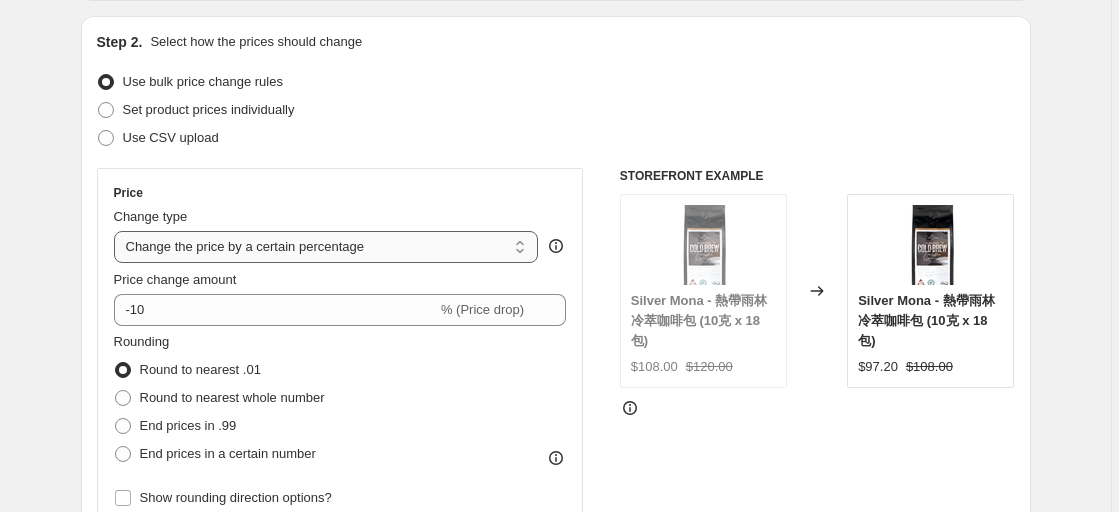 click on "Change the price to a certain amount Change the price by a certain amount Change the price by a certain percentage Change the price to the current compare at price (price before sale) Change the price by a certain amount relative to the compare at price Change the price by a certain percentage relative to the compare at price Don't change the price Change the price by a certain percentage relative to the cost per item Change price to certain cost margin" at bounding box center [326, 247] 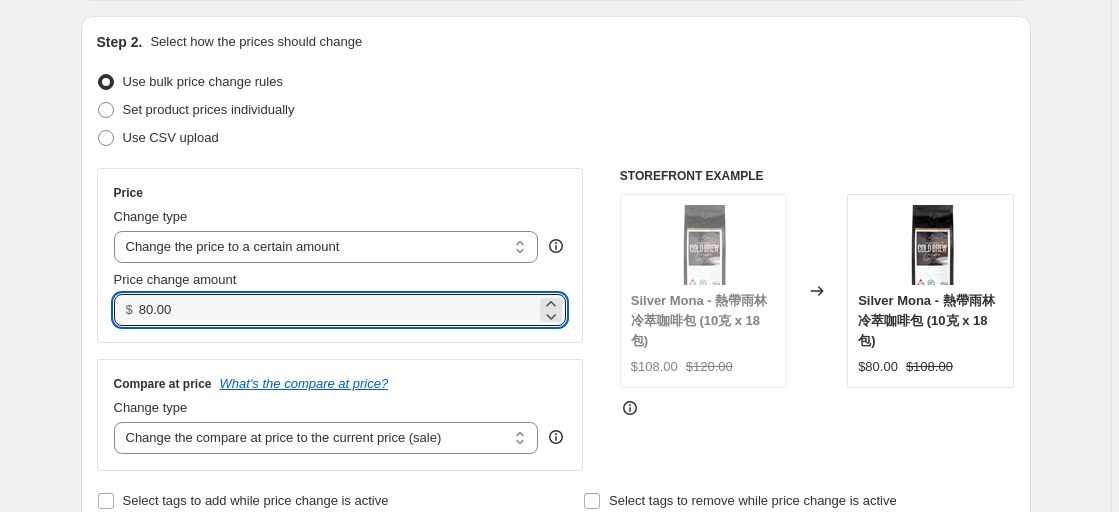 drag, startPoint x: 337, startPoint y: 321, endPoint x: 0, endPoint y: 313, distance: 337.09494 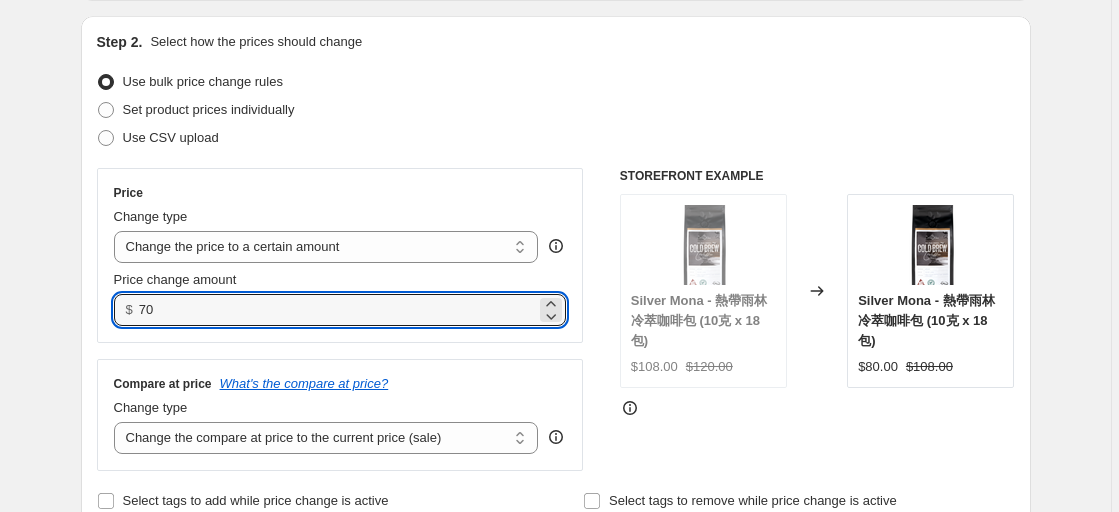 type on "70.00" 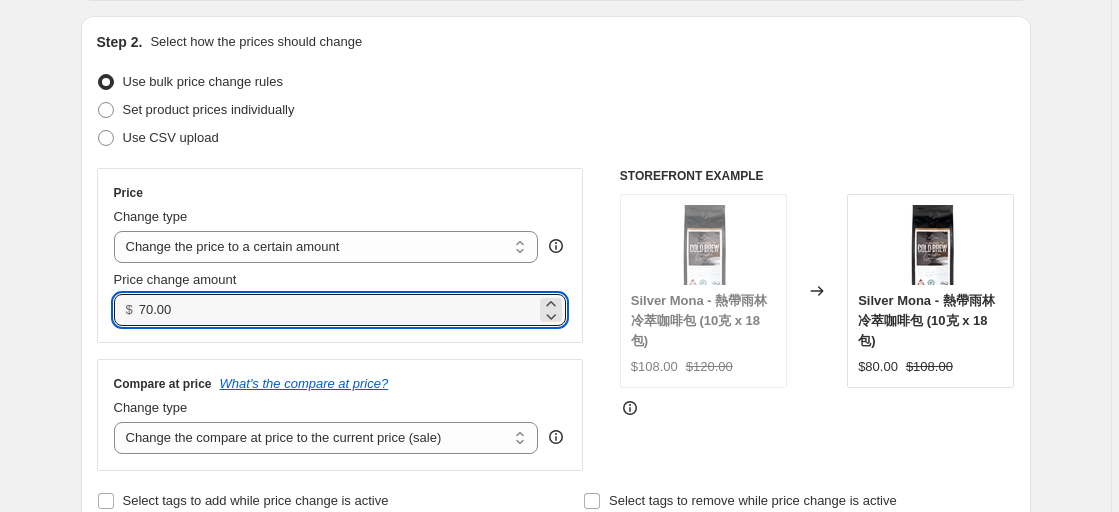 click on "STOREFRONT EXAMPLE Silver Mona - 熱帶雨林冷萃咖啡包 (10克 x 18包) $108.00 $120.00 Changed to Silver Mona - 熱帶雨林冷萃咖啡包 (10克 x 18包) $80.00 $108.00" at bounding box center (817, 319) 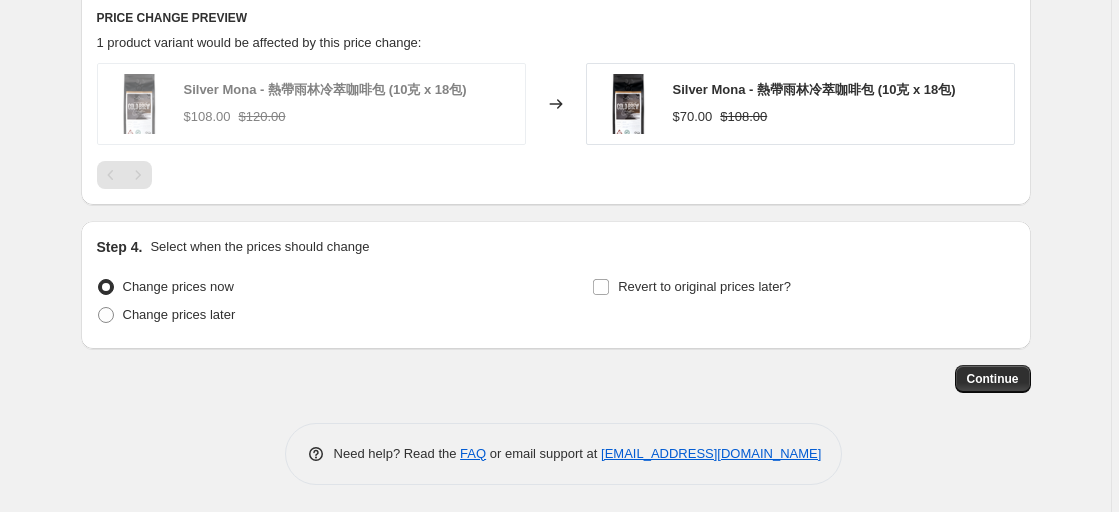 scroll, scrollTop: 995, scrollLeft: 0, axis: vertical 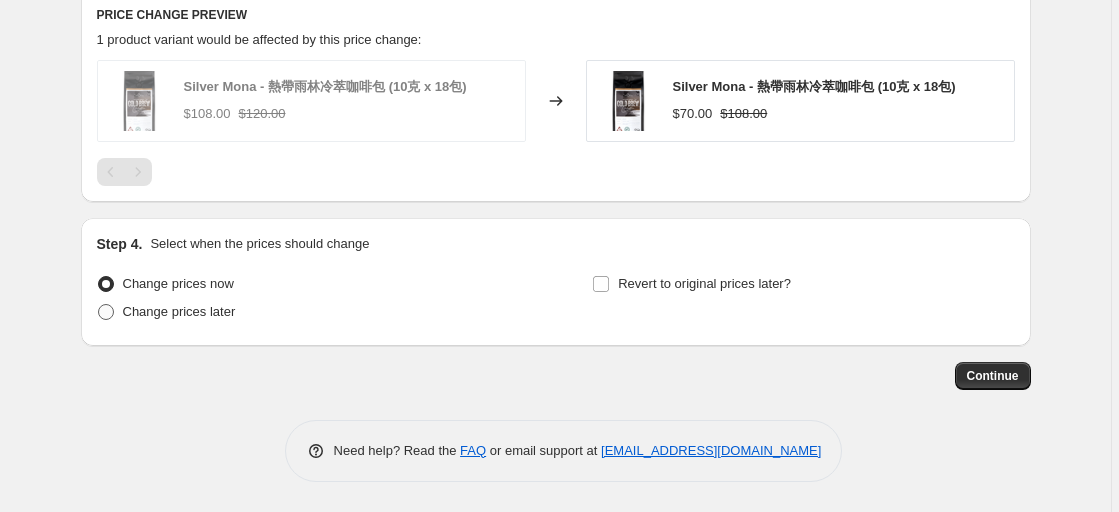 click on "Change prices later" at bounding box center (179, 311) 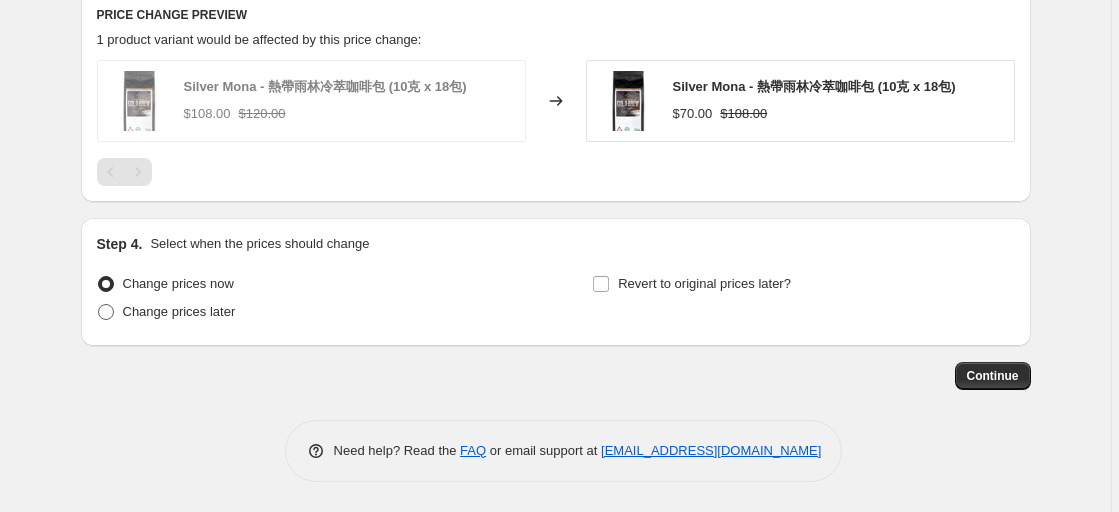 radio on "true" 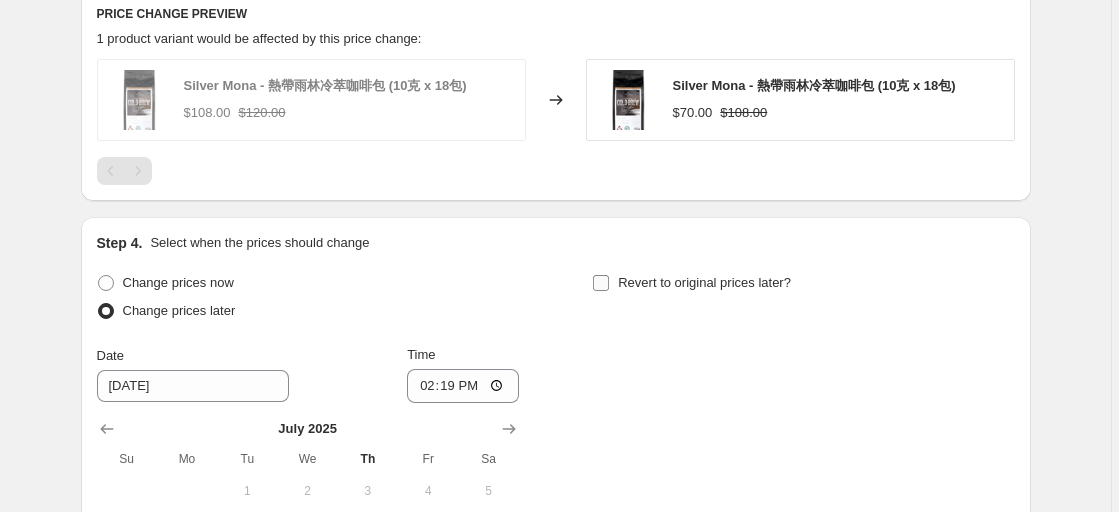 click on "Revert to original prices later?" at bounding box center (704, 282) 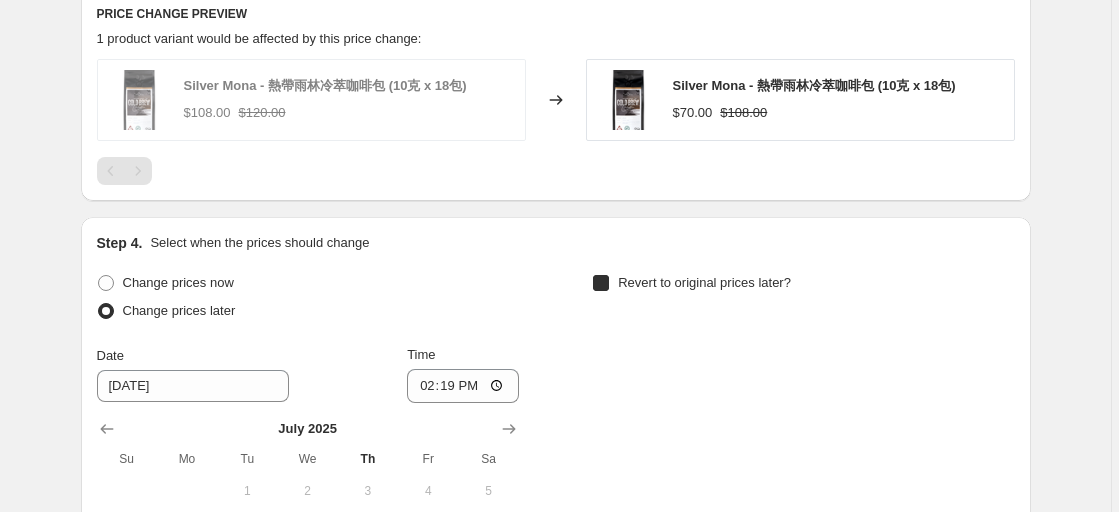 checkbox on "true" 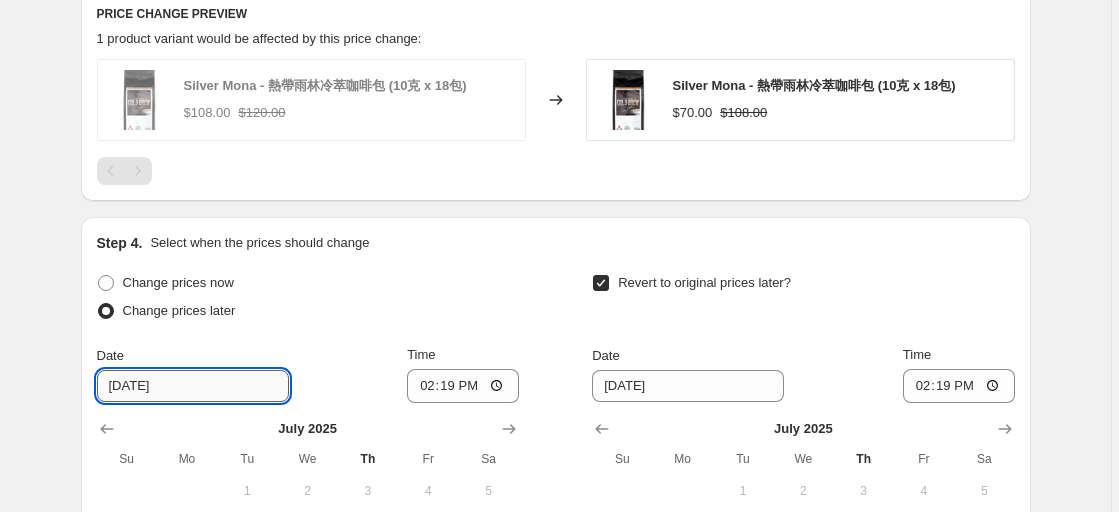 click on "[DATE]" at bounding box center (193, 386) 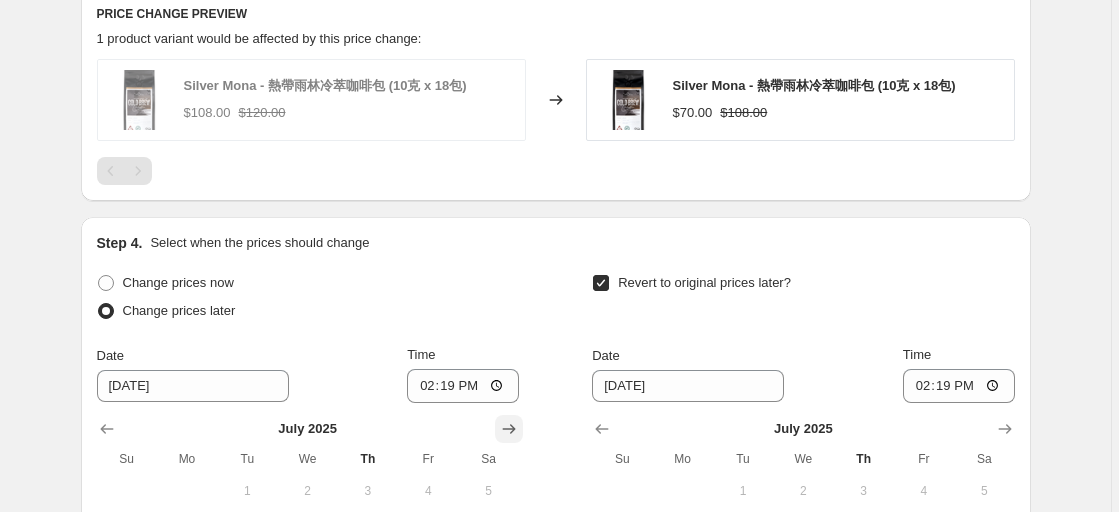click 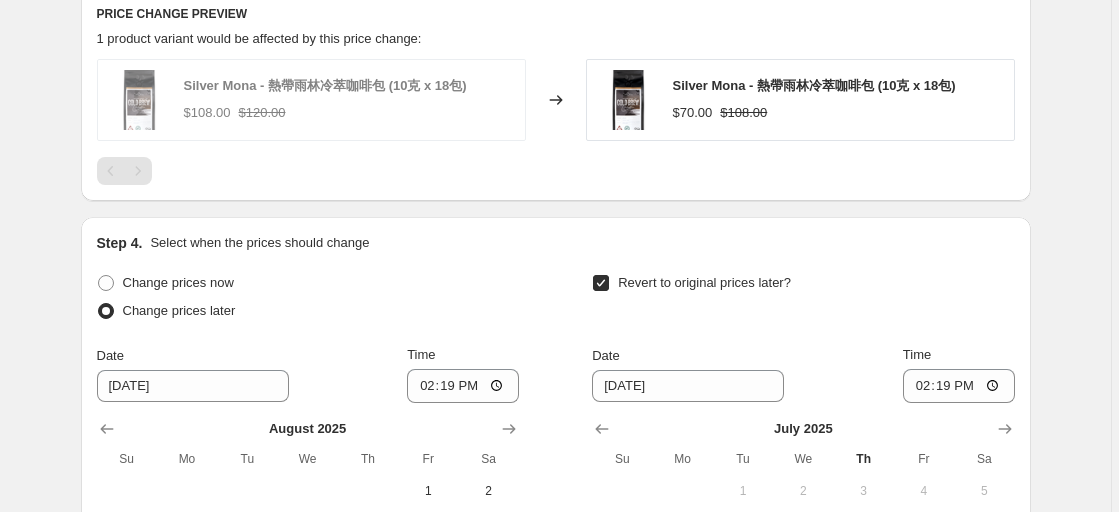 scroll, scrollTop: 1095, scrollLeft: 0, axis: vertical 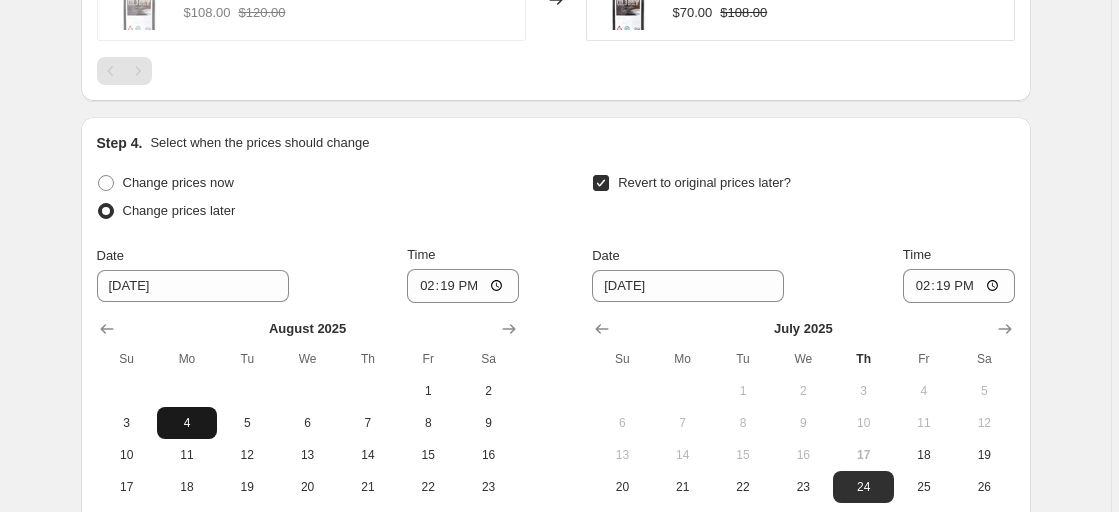 click on "4" at bounding box center (187, 423) 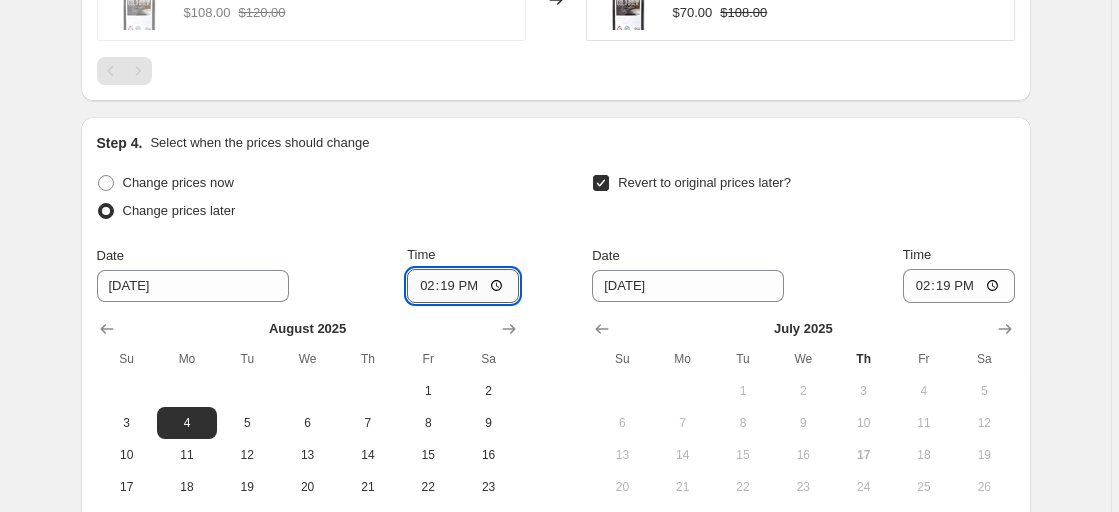 click on "14:19" at bounding box center [463, 286] 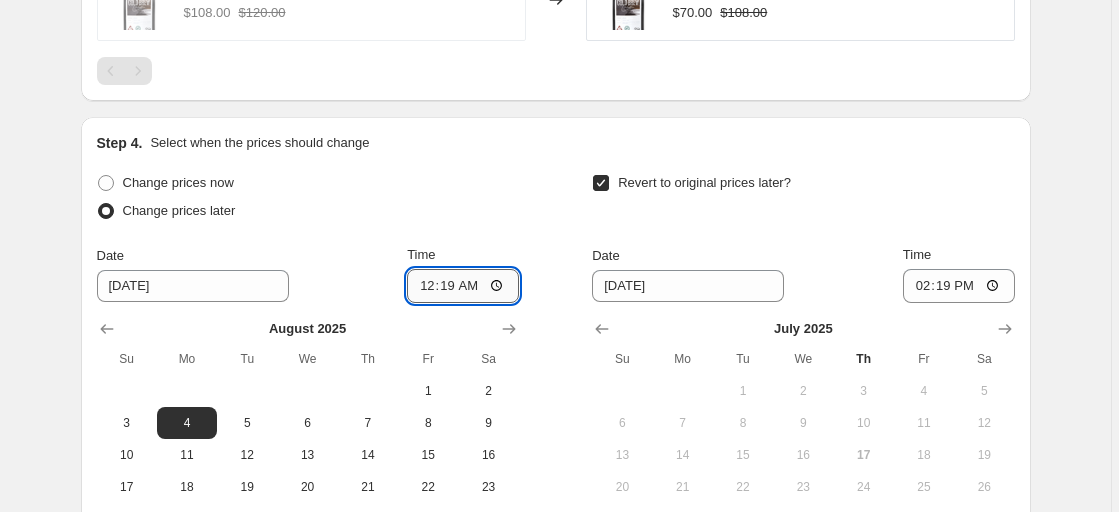 type on "00:00" 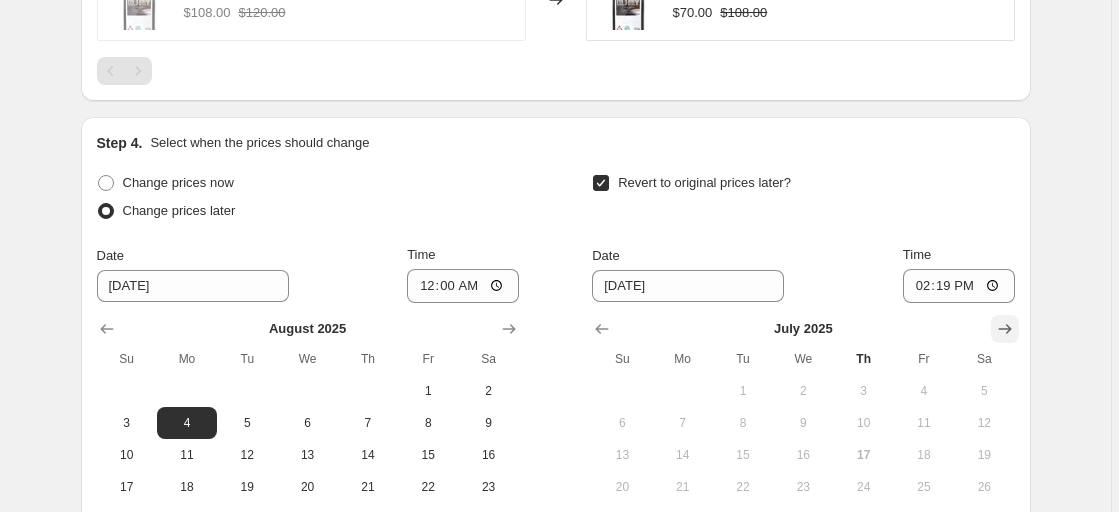 click 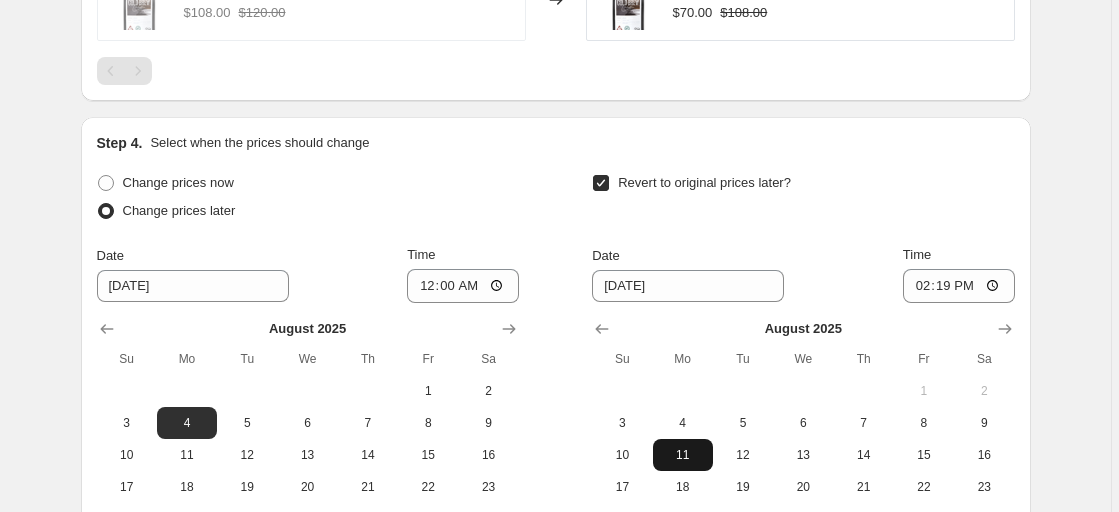 click on "11" at bounding box center (683, 455) 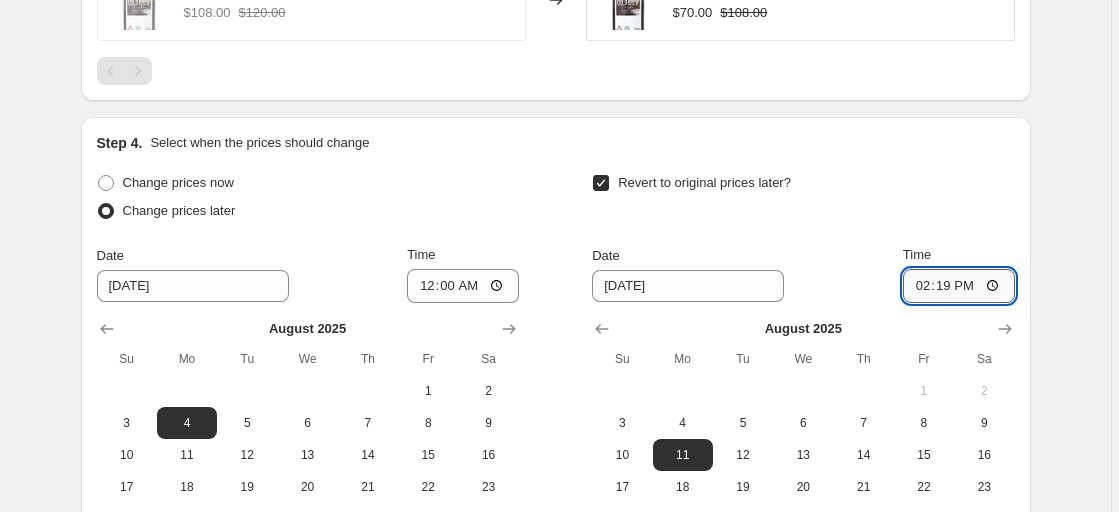 click on "14:19" at bounding box center [959, 286] 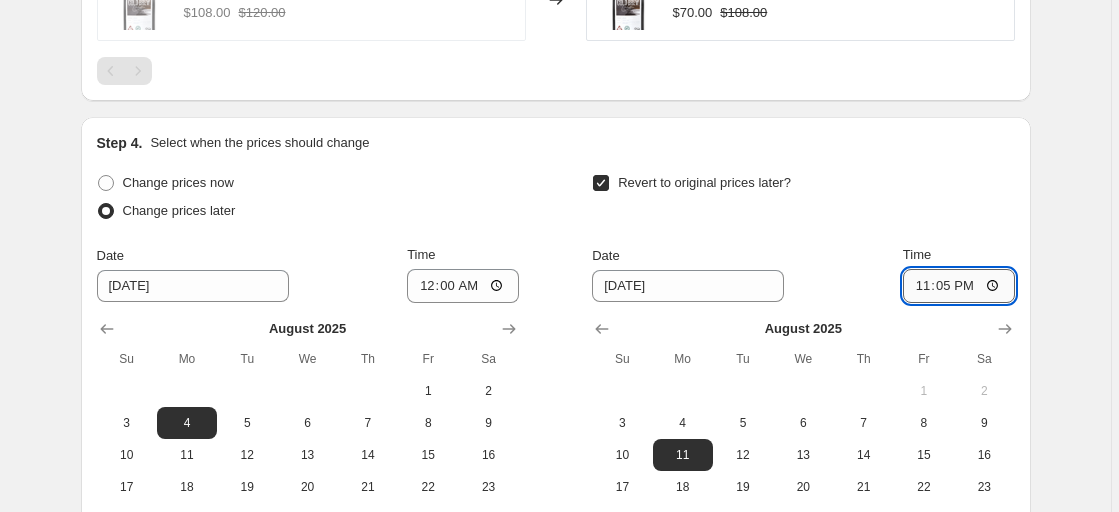 type on "23:59" 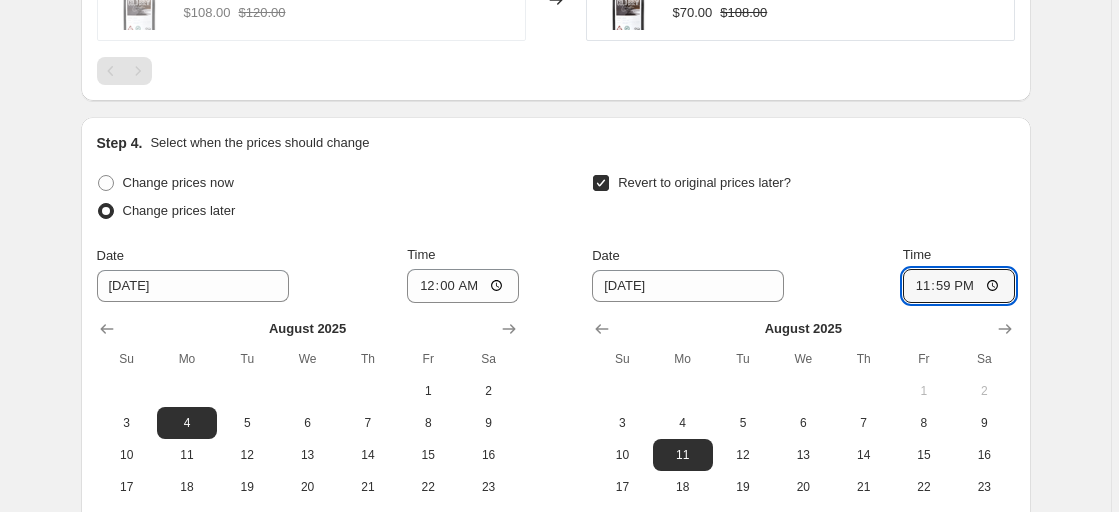 click on "Step 4. Select when the prices should change Change prices now Change prices later Date [DATE] Time 00:00 [DATE] Su Mo Tu We Th Fr Sa 1 2 3 4 5 6 7 8 9 10 11 12 13 14 15 16 17 18 19 20 21 22 23 24 25 26 27 28 29 30 31 Revert to original prices later? Date [DATE] Time 23:59 [DATE] Su Mo Tu We Th Fr Sa 1 2 3 4 5 6 7 8 9 10 11 12 13 14 15 16 17 18 19 20 21 22 23 24 25 26 27 28 29 30 31 Dates and times shown above use   [GEOGRAPHIC_DATA]/Hong_Kong   as the timezone, where the current time is   下午2:19" at bounding box center [556, 368] 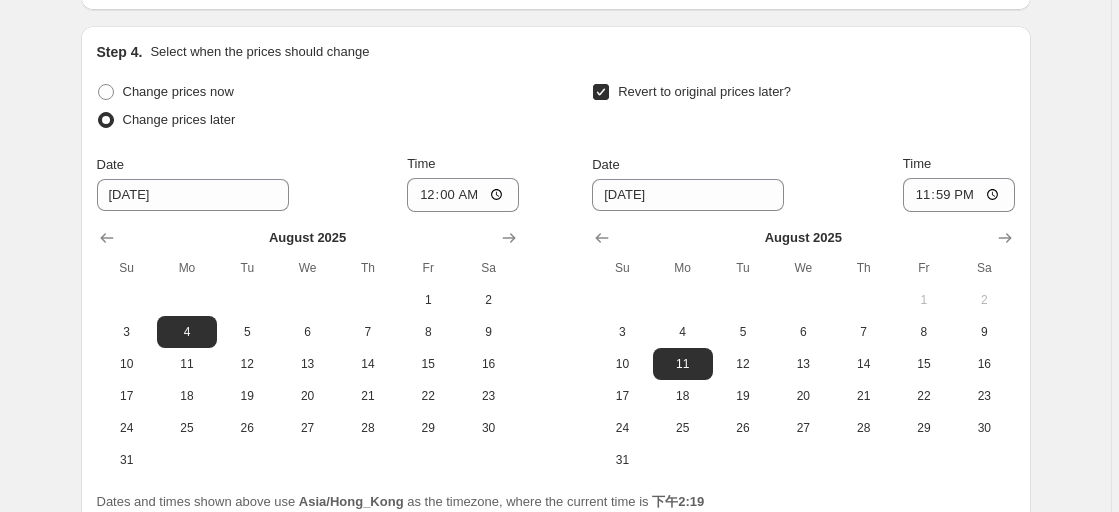 scroll, scrollTop: 1369, scrollLeft: 0, axis: vertical 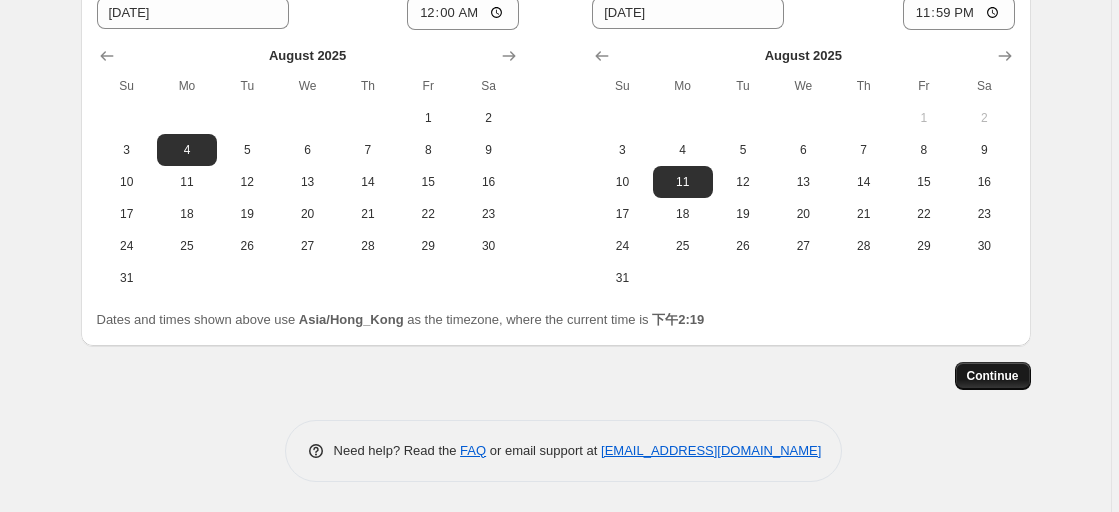 click on "Continue" at bounding box center (993, 376) 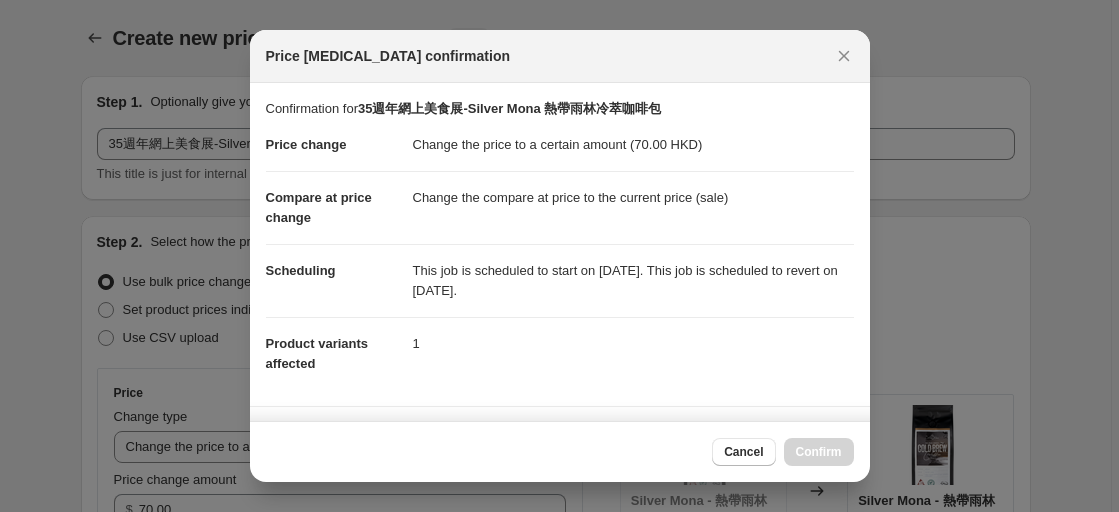 scroll, scrollTop: 0, scrollLeft: 0, axis: both 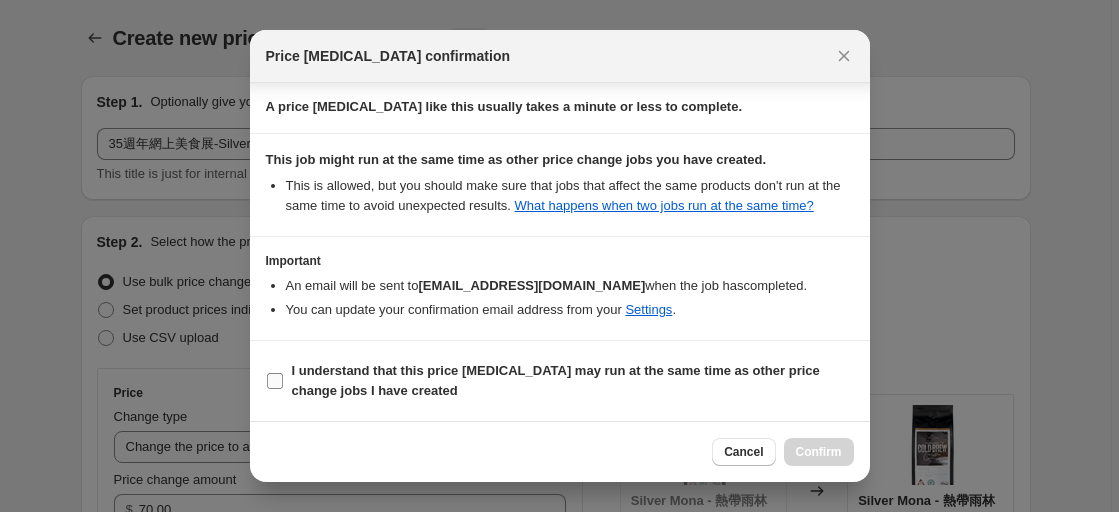 click at bounding box center [275, 381] 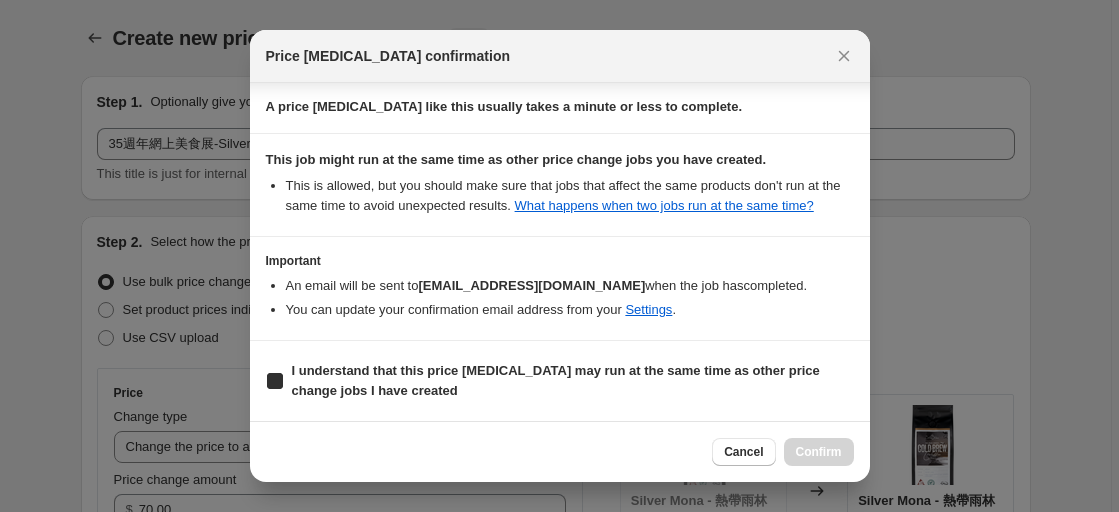 checkbox on "true" 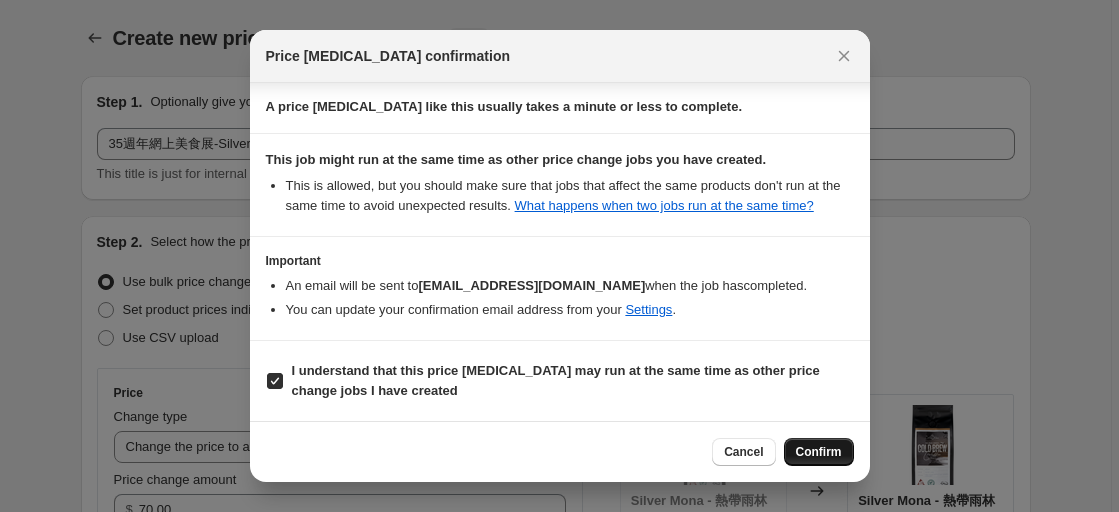 click on "Confirm" at bounding box center [819, 452] 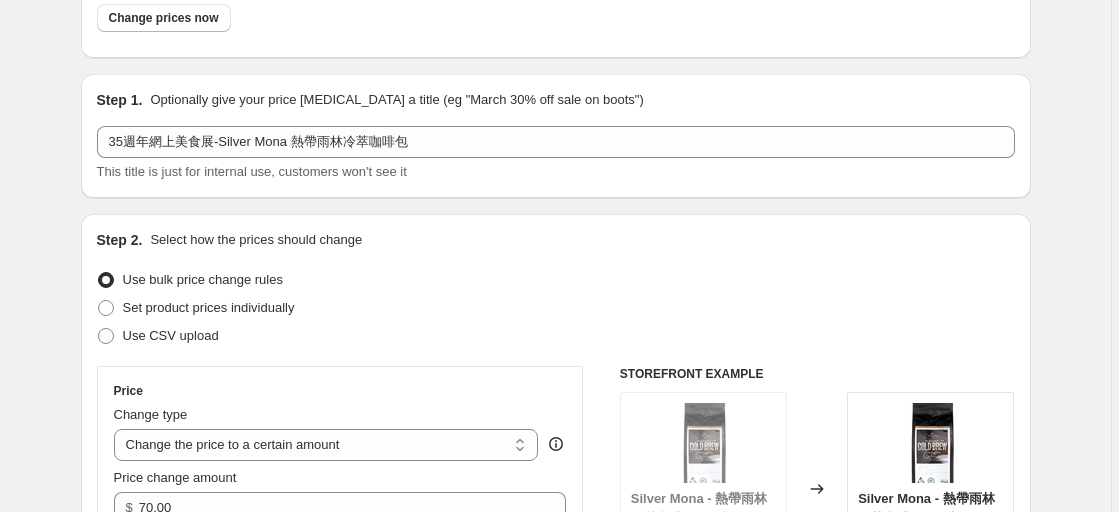 scroll, scrollTop: 0, scrollLeft: 0, axis: both 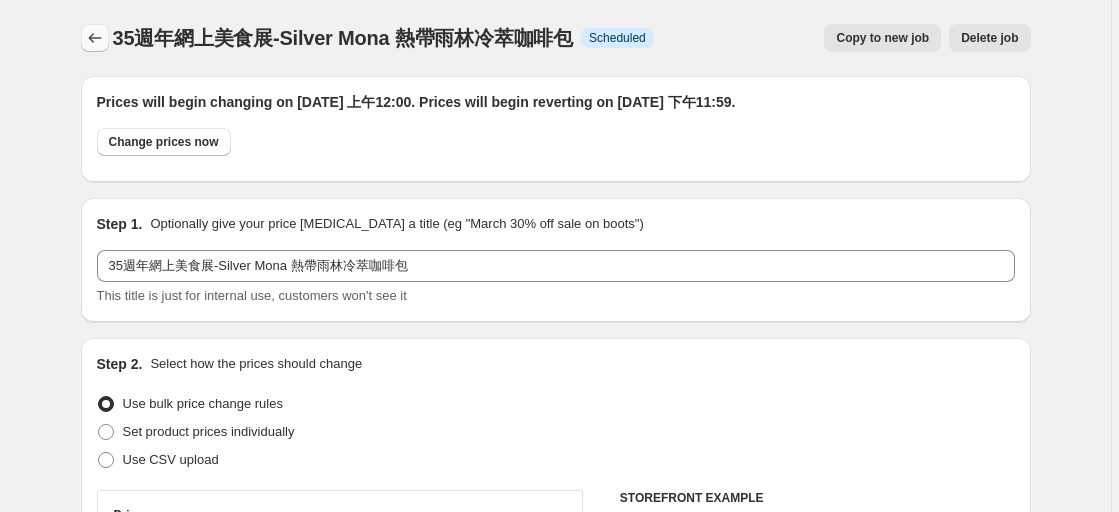 click at bounding box center [95, 38] 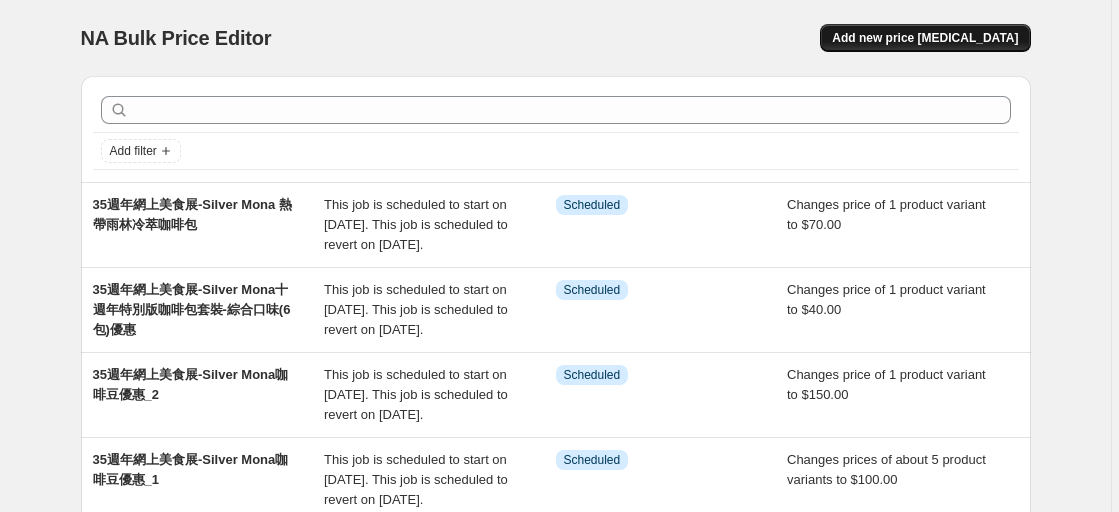 click on "Add new price [MEDICAL_DATA]" at bounding box center [925, 38] 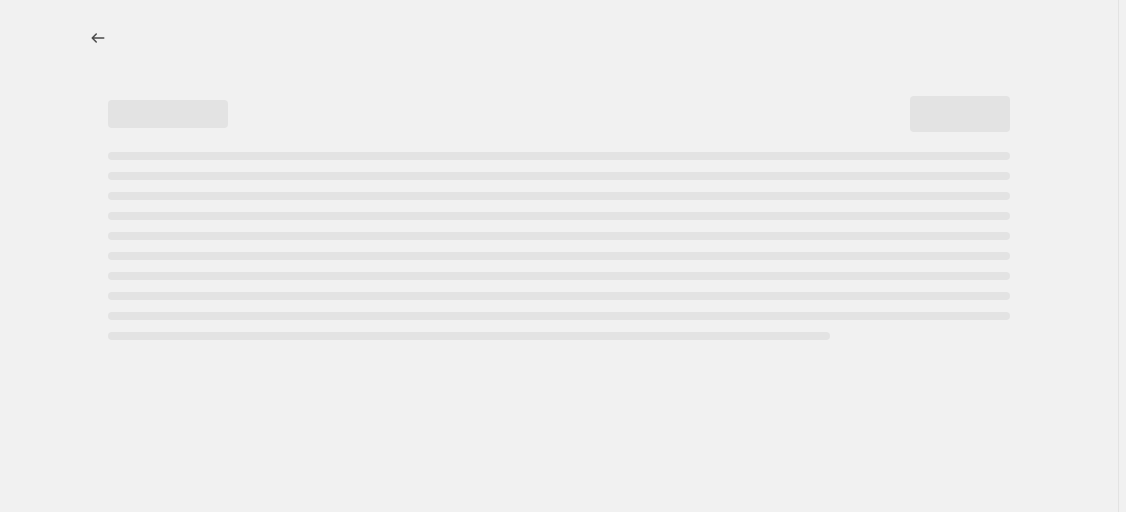 select on "percentage" 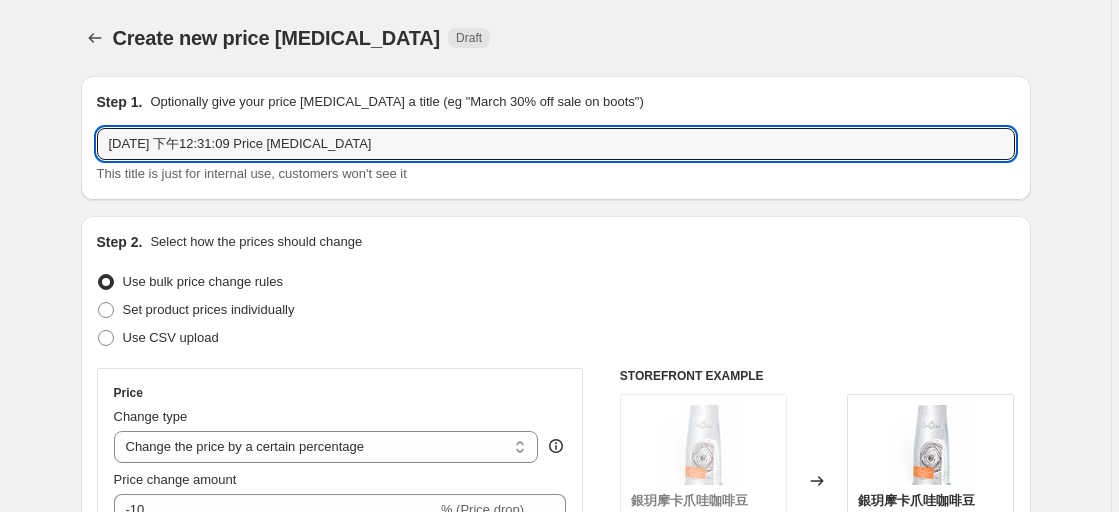 drag, startPoint x: 417, startPoint y: 144, endPoint x: -23, endPoint y: 137, distance: 440.05566 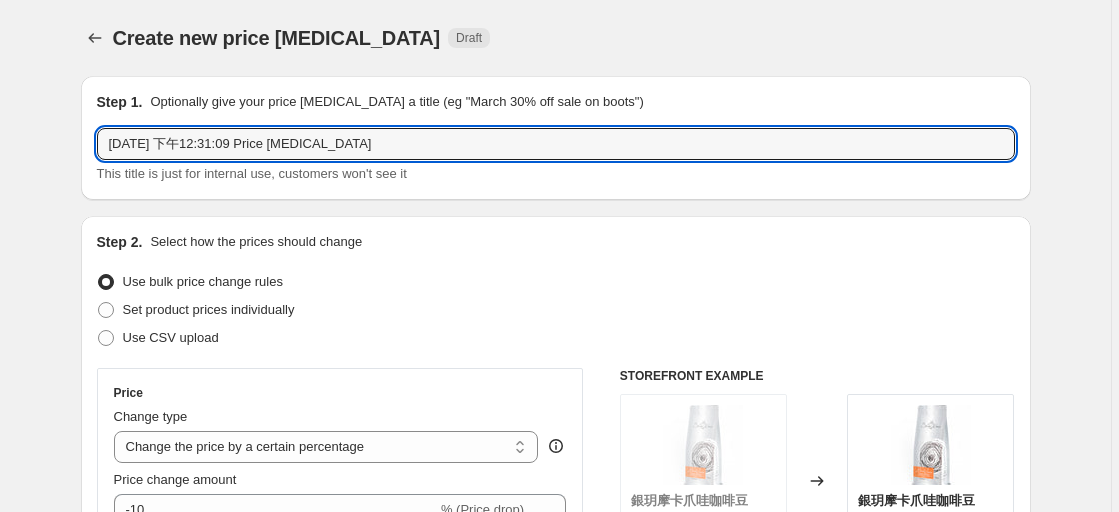 paste on "35週年網上美食展-香港情懷-手拉紅茶220g優惠" 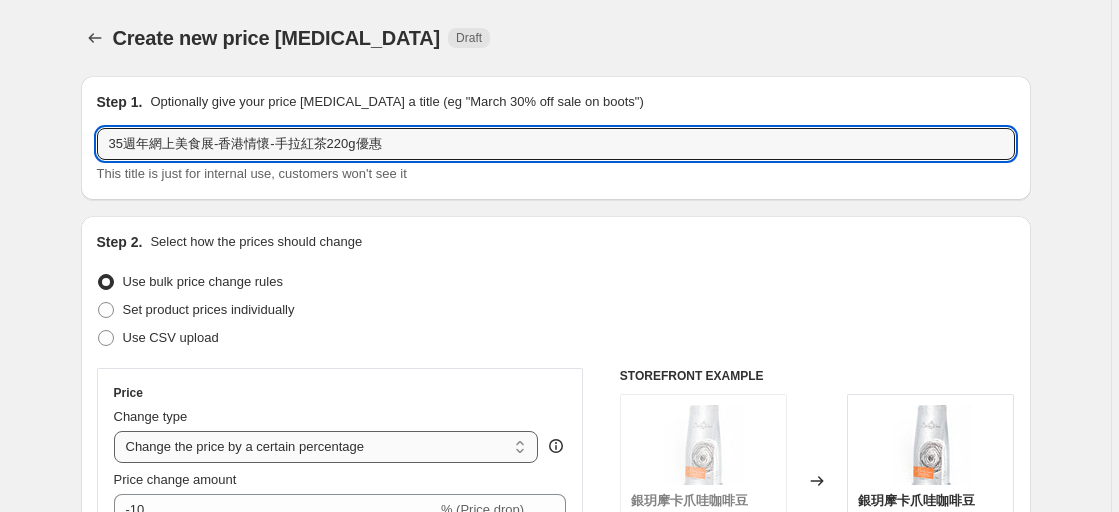 type on "35週年網上美食展-香港情懷-手拉紅茶220g優惠" 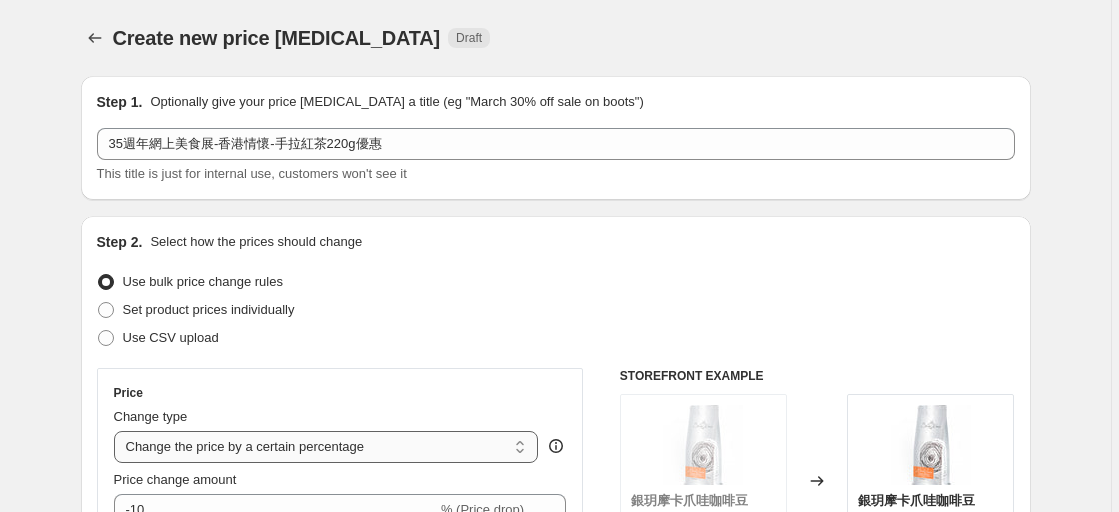 click on "Change the price to a certain amount Change the price by a certain amount Change the price by a certain percentage Change the price to the current compare at price (price before sale) Change the price by a certain amount relative to the compare at price Change the price by a certain percentage relative to the compare at price Don't change the price Change the price by a certain percentage relative to the cost per item Change price to certain cost margin" at bounding box center [326, 447] 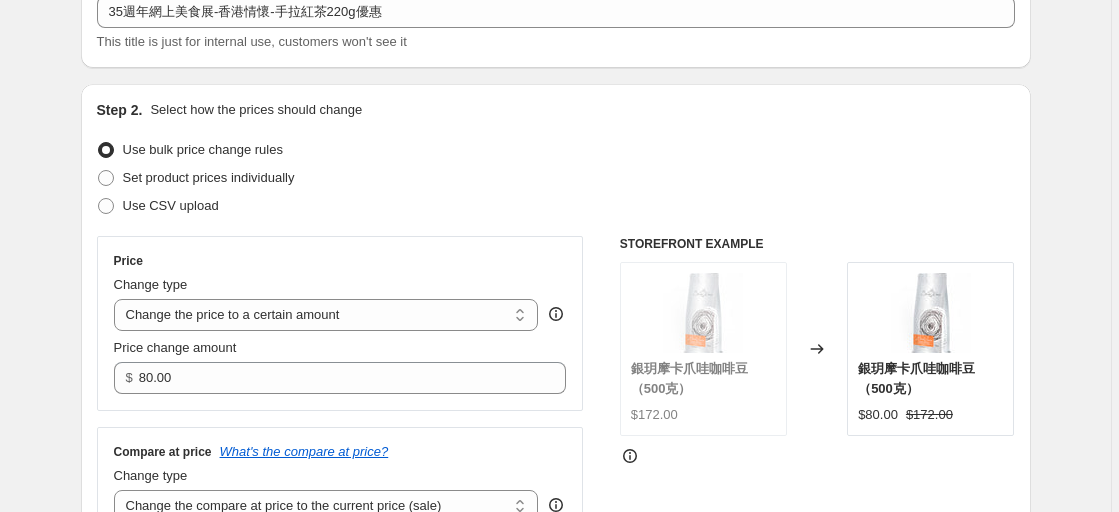 scroll, scrollTop: 300, scrollLeft: 0, axis: vertical 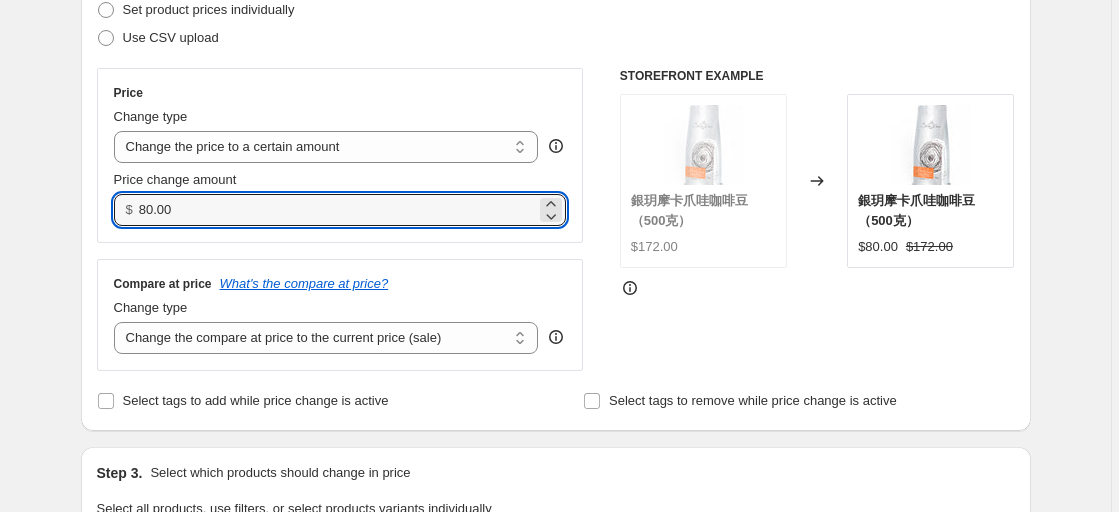 drag, startPoint x: 235, startPoint y: 213, endPoint x: 96, endPoint y: 201, distance: 139.51703 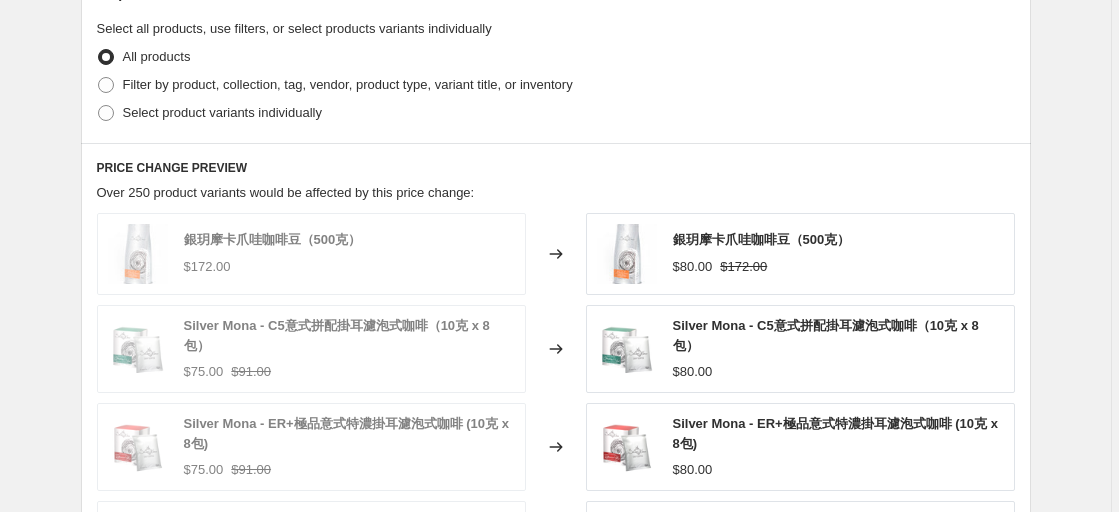 scroll, scrollTop: 800, scrollLeft: 0, axis: vertical 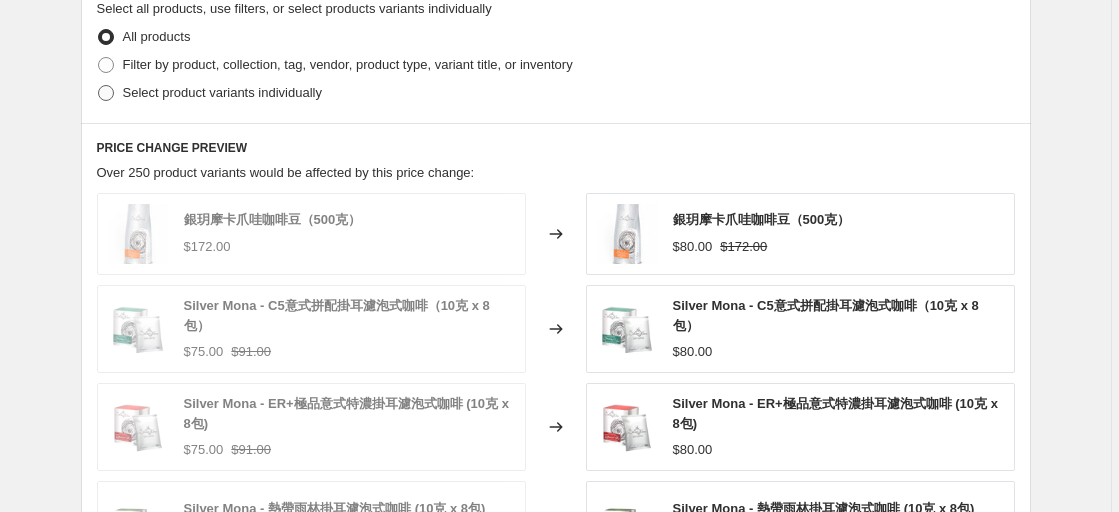 type on "40.00" 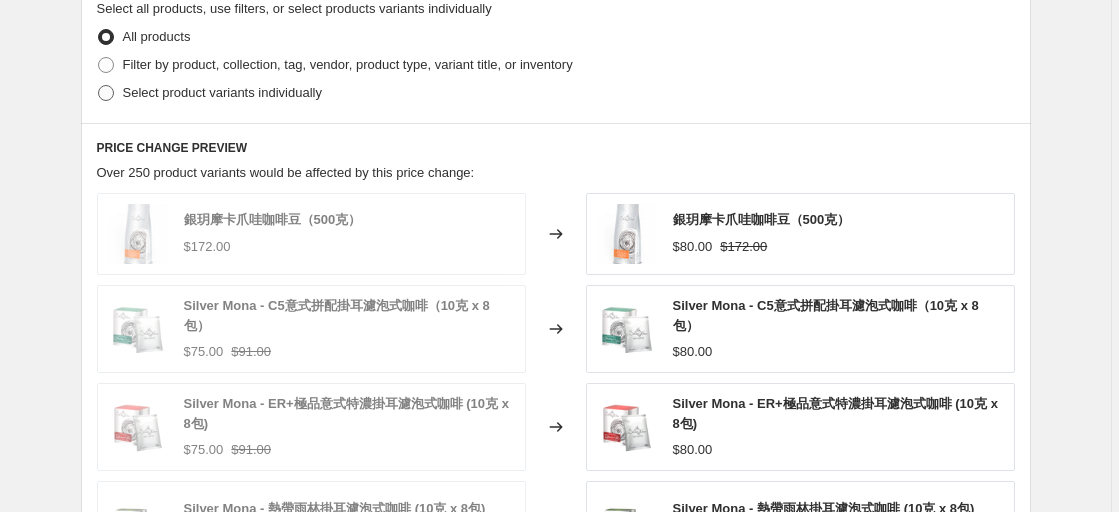 radio on "true" 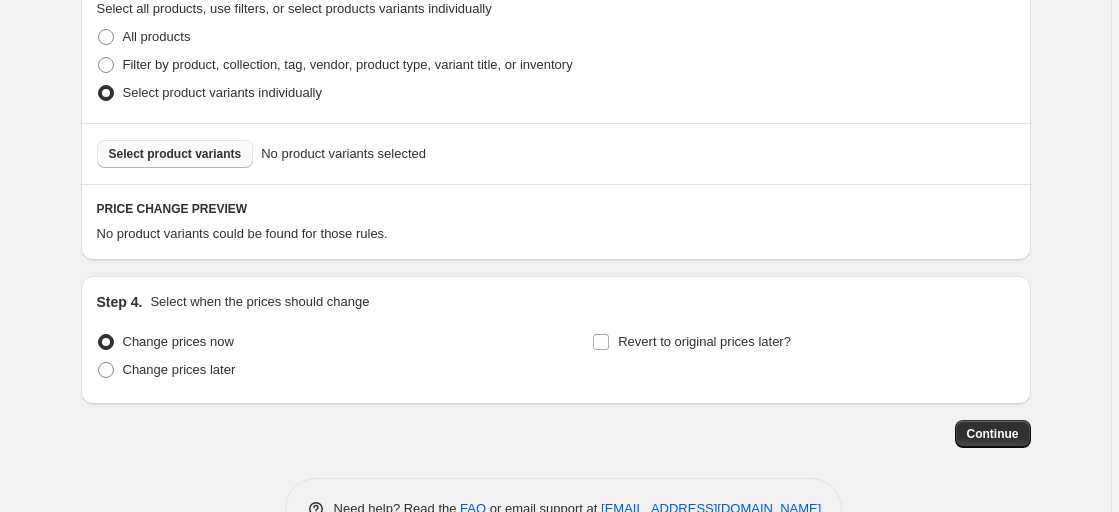 click on "Select product variants" at bounding box center [175, 154] 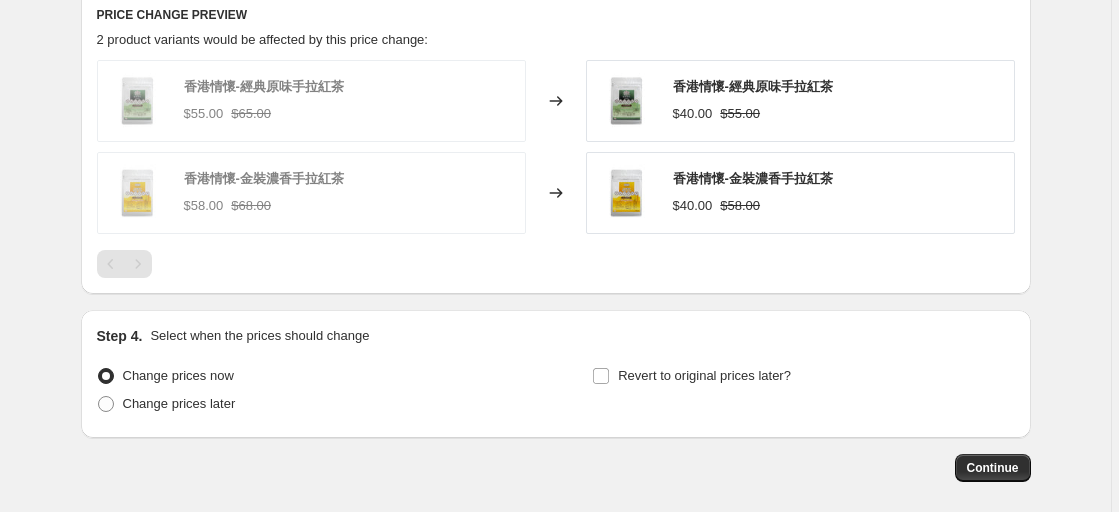 scroll, scrollTop: 1000, scrollLeft: 0, axis: vertical 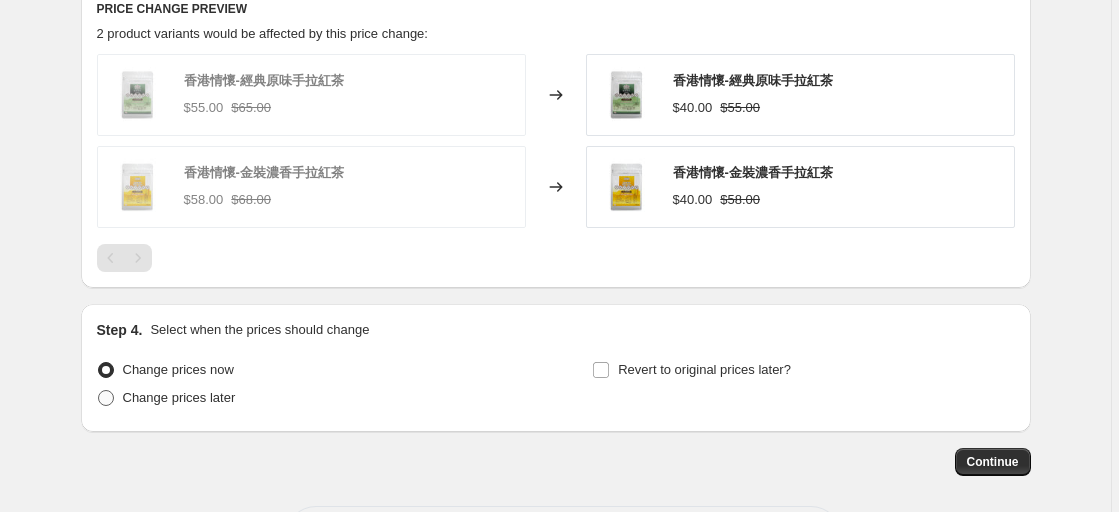 click on "Change prices later" at bounding box center (179, 397) 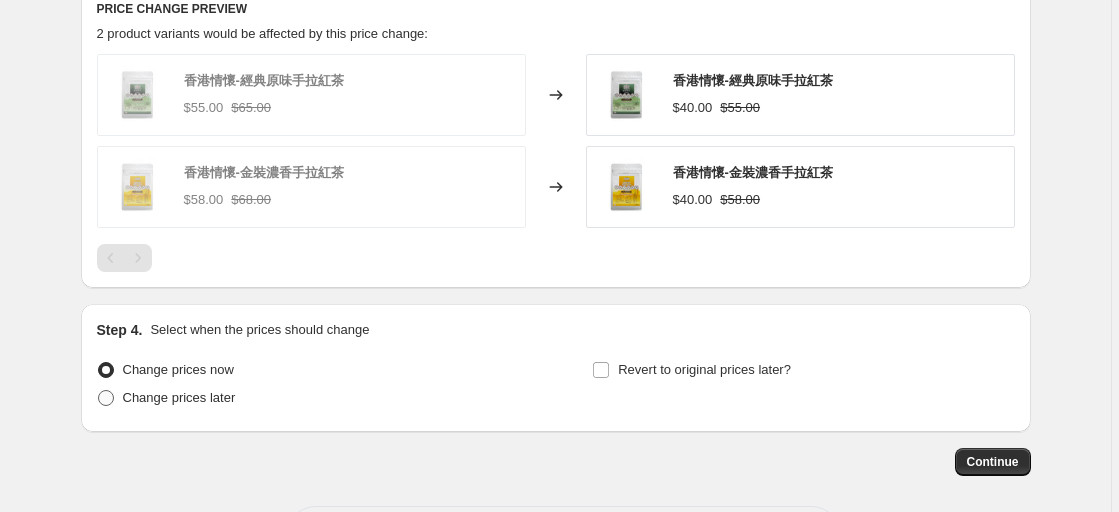 radio on "true" 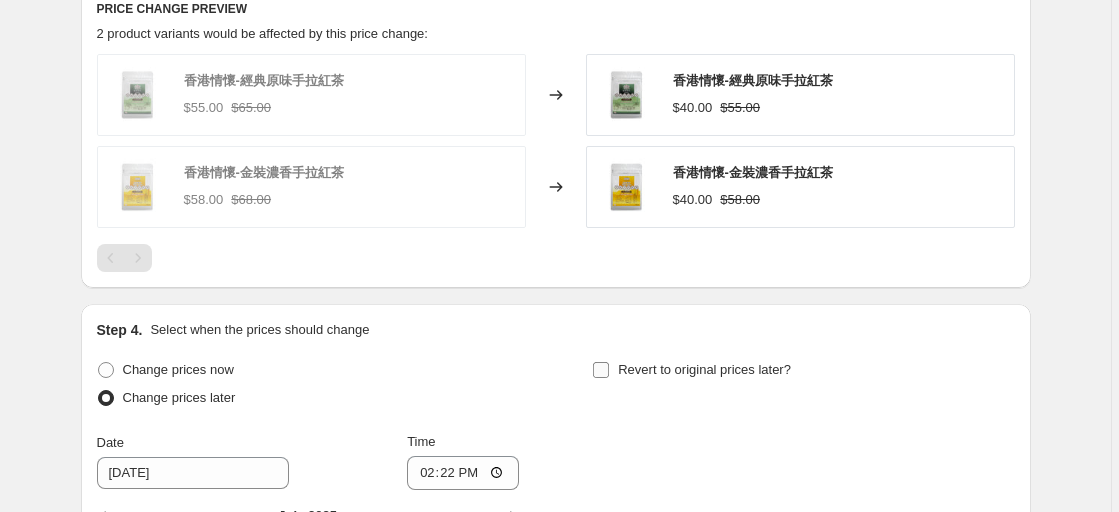 click on "Revert to original prices later?" at bounding box center [601, 370] 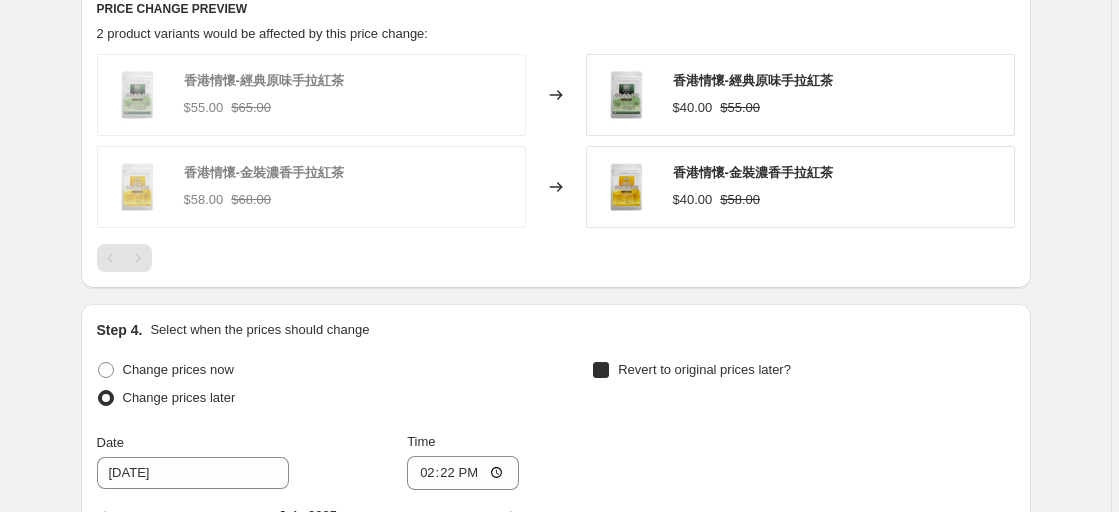 checkbox on "true" 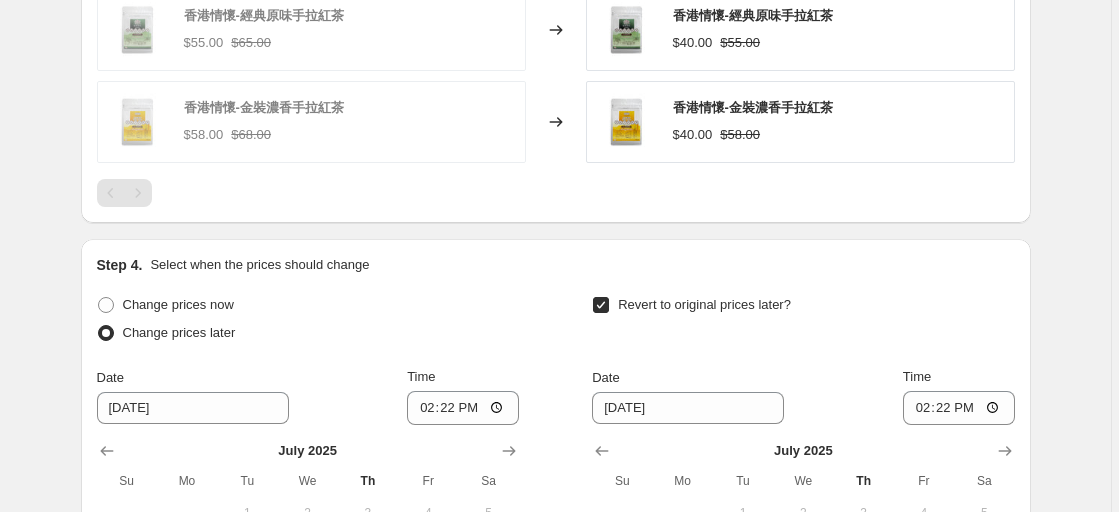 scroll, scrollTop: 1100, scrollLeft: 0, axis: vertical 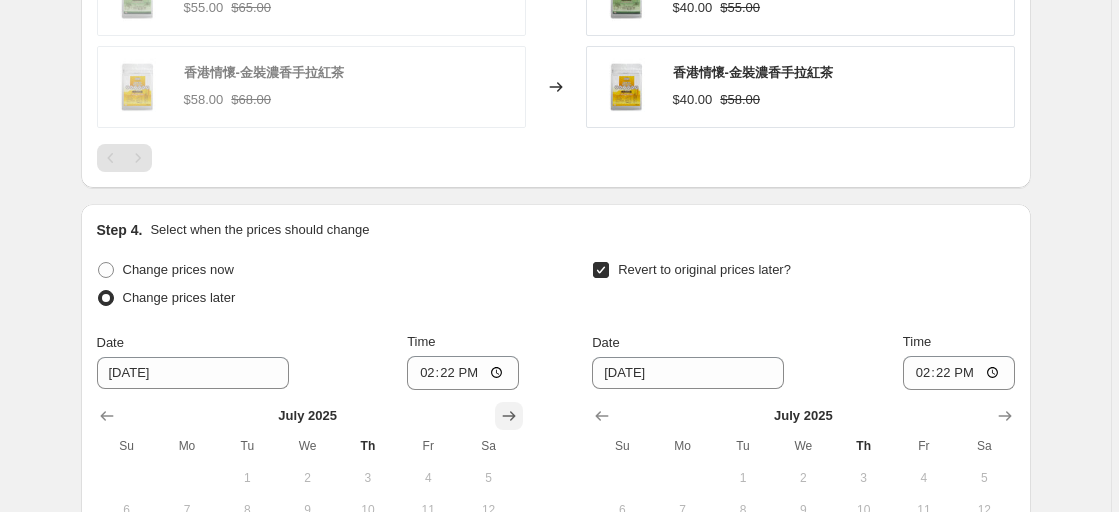 click 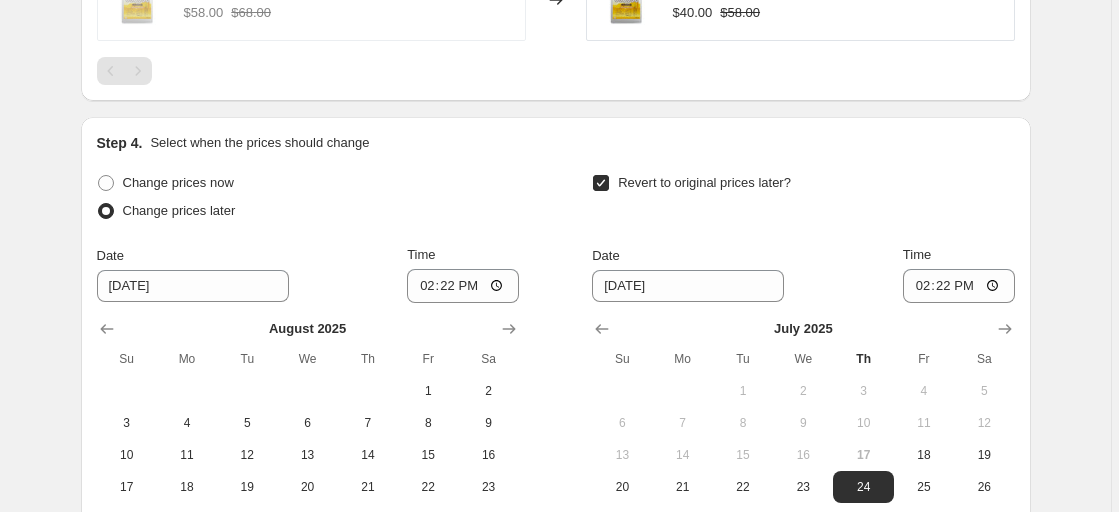 scroll, scrollTop: 1300, scrollLeft: 0, axis: vertical 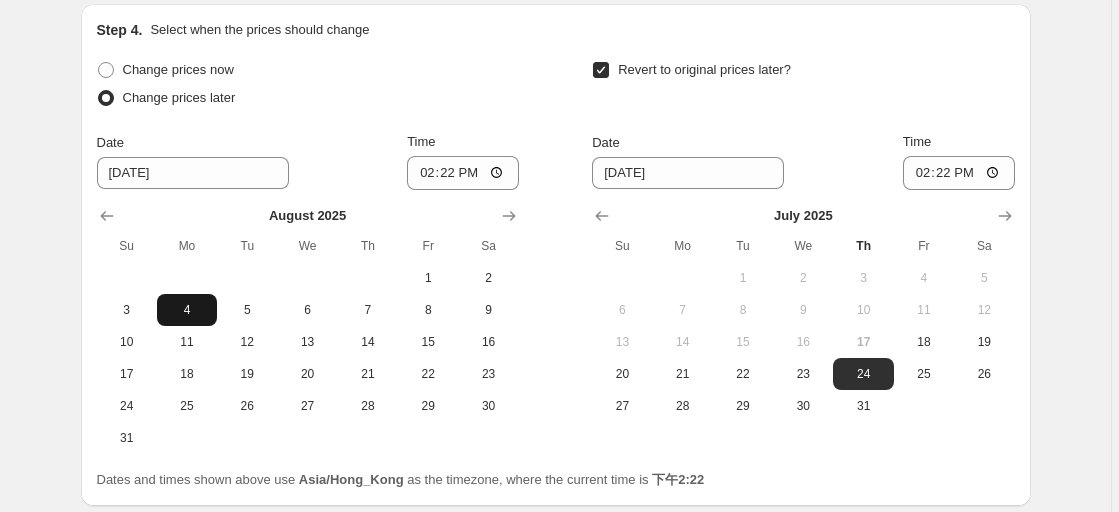 click on "4" at bounding box center (187, 310) 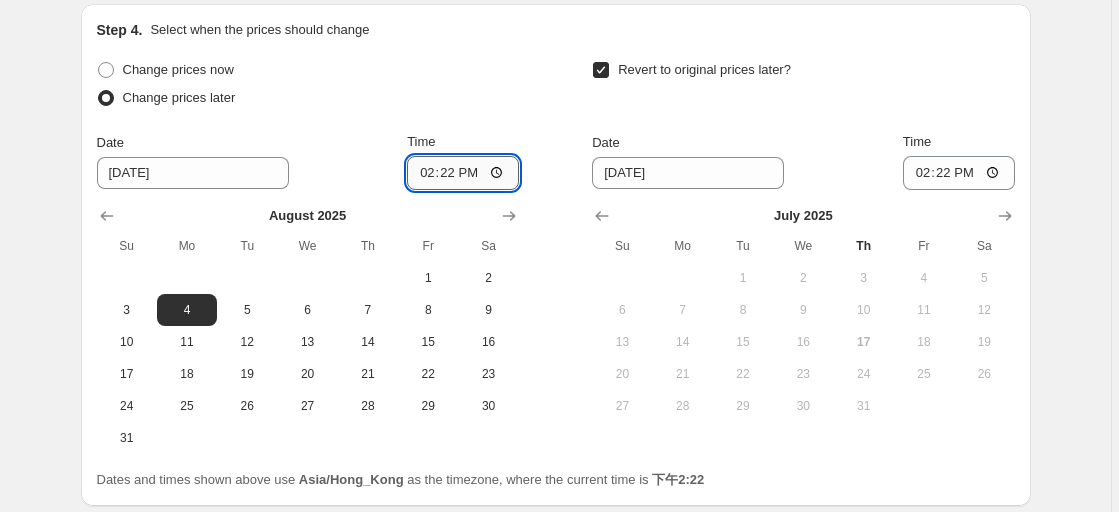 click on "14:22" at bounding box center (463, 173) 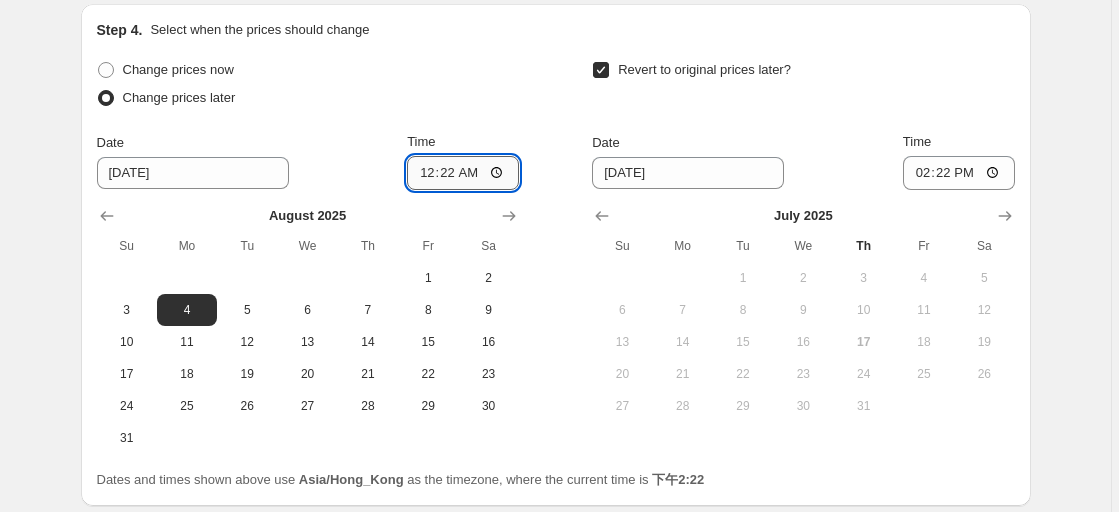 type on "00:00" 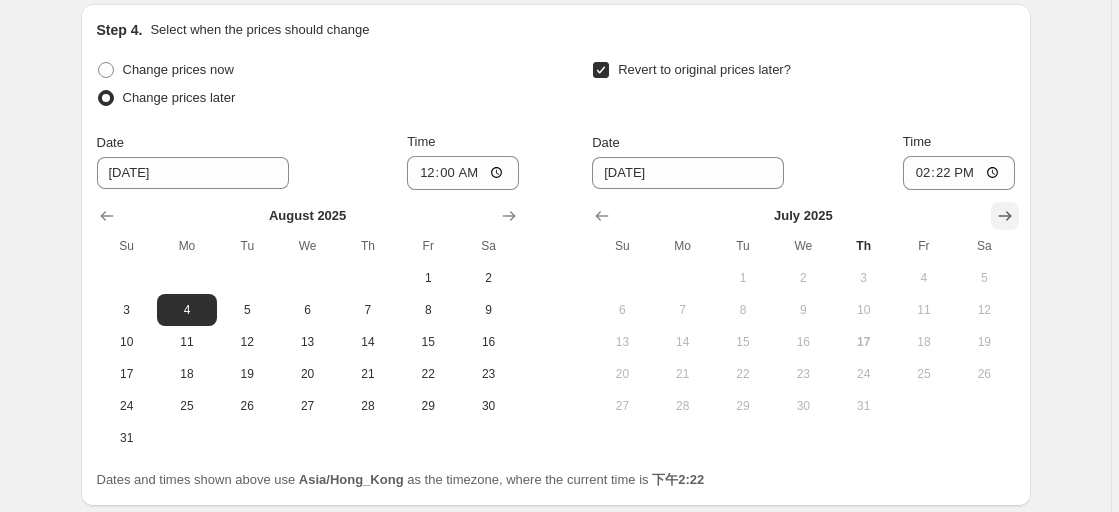 click 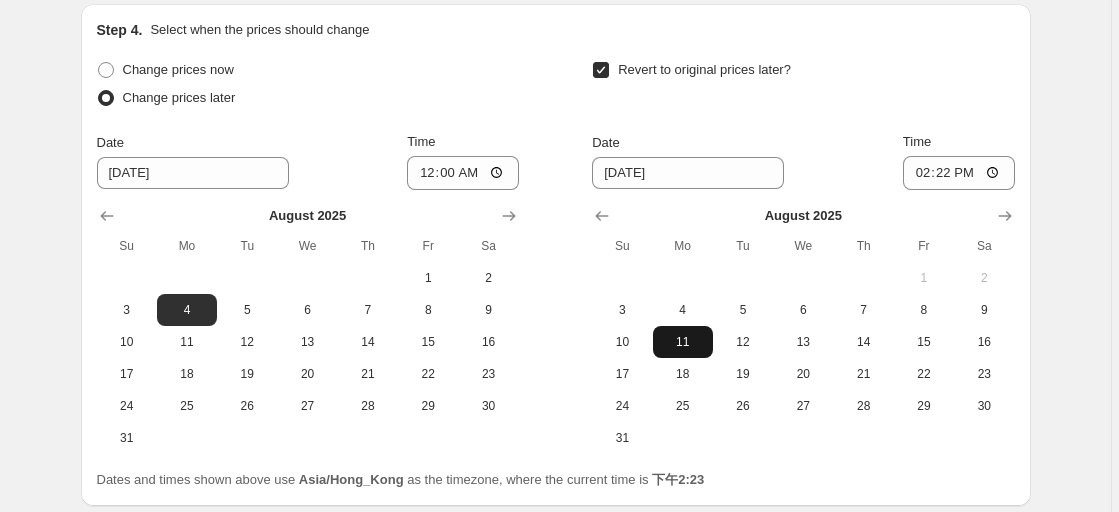 click on "11" at bounding box center (683, 342) 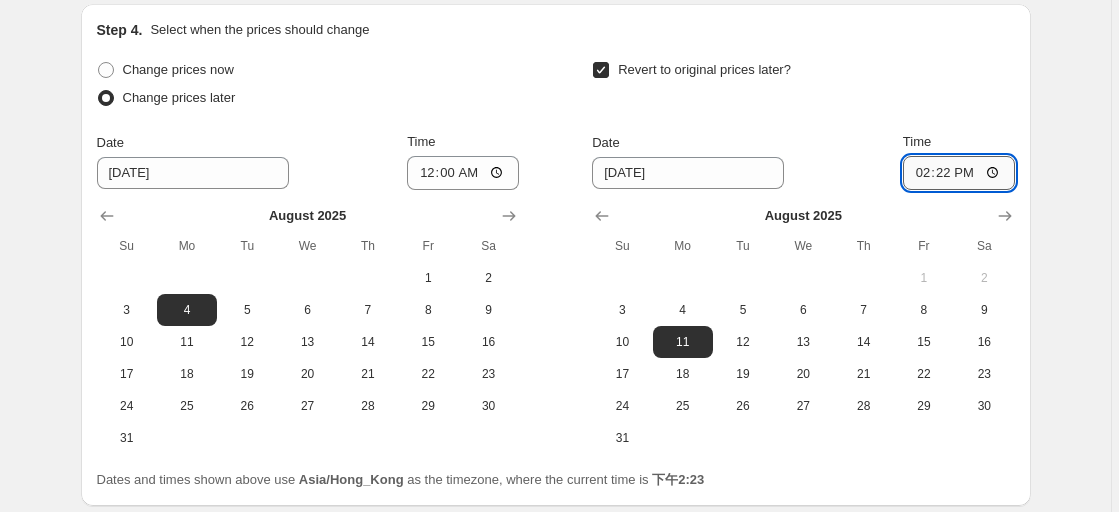 click on "14:22" at bounding box center [959, 173] 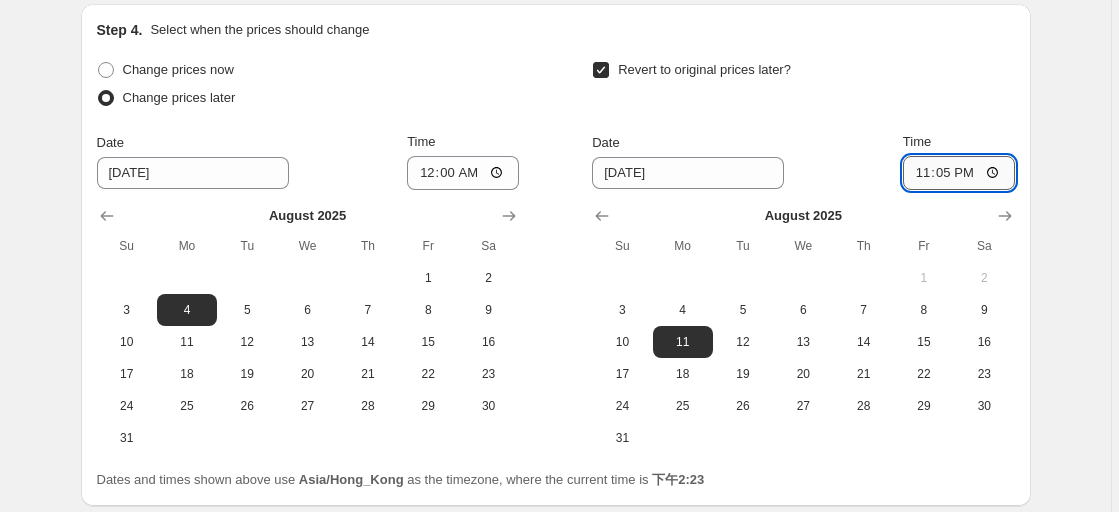 type on "23:59" 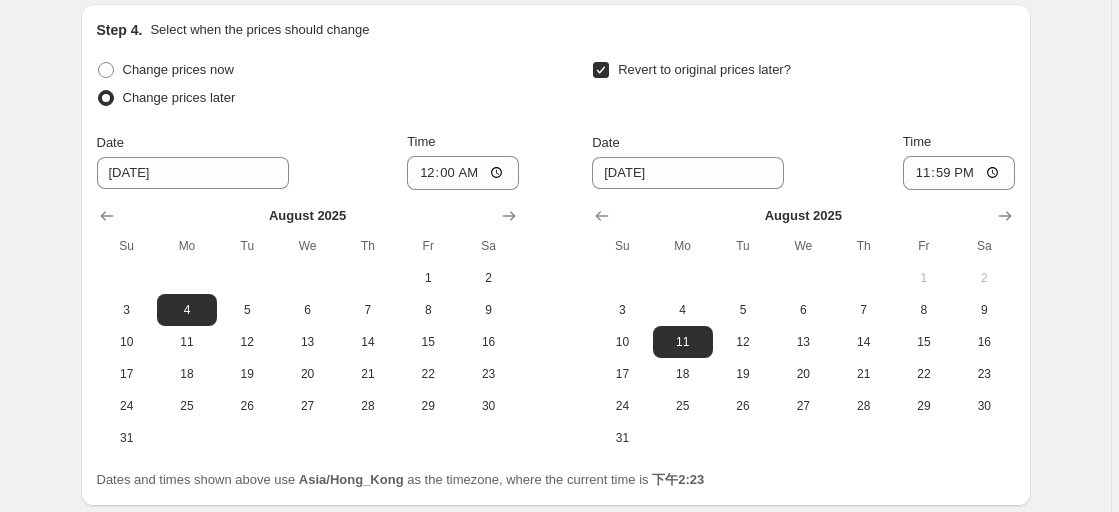 click on "Create new price [MEDICAL_DATA]. This page is ready Create new price [MEDICAL_DATA] Draft Step 1. Optionally give your price [MEDICAL_DATA] a title (eg "March 30% off sale on boots") 35週年網上美食展-香港情懷-手拉紅茶220g優惠 This title is just for internal use, customers won't see it Step 2. Select how the prices should change Use bulk price change rules Set product prices individually Use CSV upload Price Change type Change the price to a certain amount Change the price by a certain amount Change the price by a certain percentage Change the price to the current compare at price (price before sale) Change the price by a certain amount relative to the compare at price Change the price by a certain percentage relative to the compare at price [PERSON_NAME]'t change the price Change the price by a certain percentage relative to the cost per item Change price to certain cost margin Change the price to a certain amount Price change amount $ 40.00 Compare at price What's the compare at price? Change type $55.00 $65.00 2" at bounding box center (556, -314) 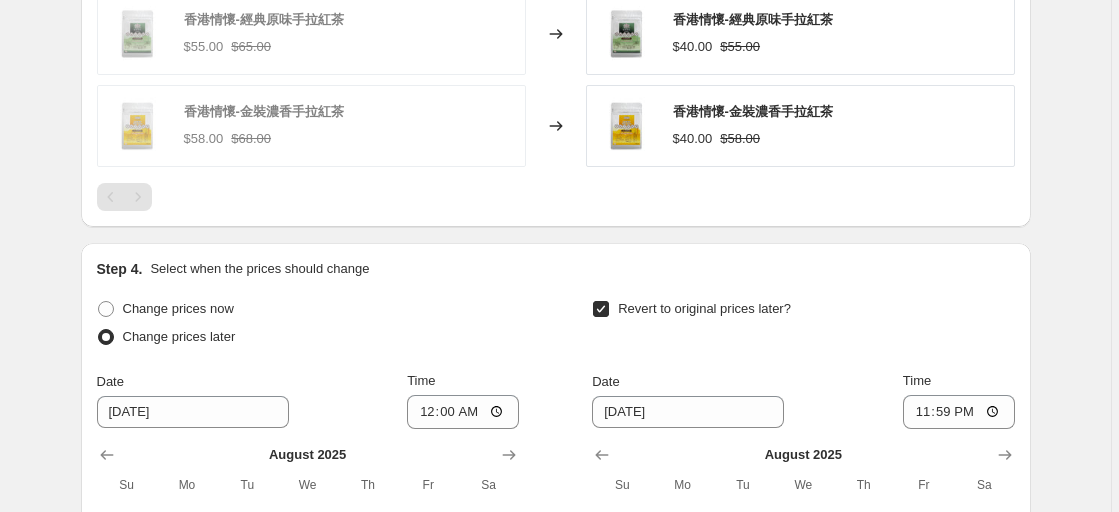 scroll, scrollTop: 1461, scrollLeft: 0, axis: vertical 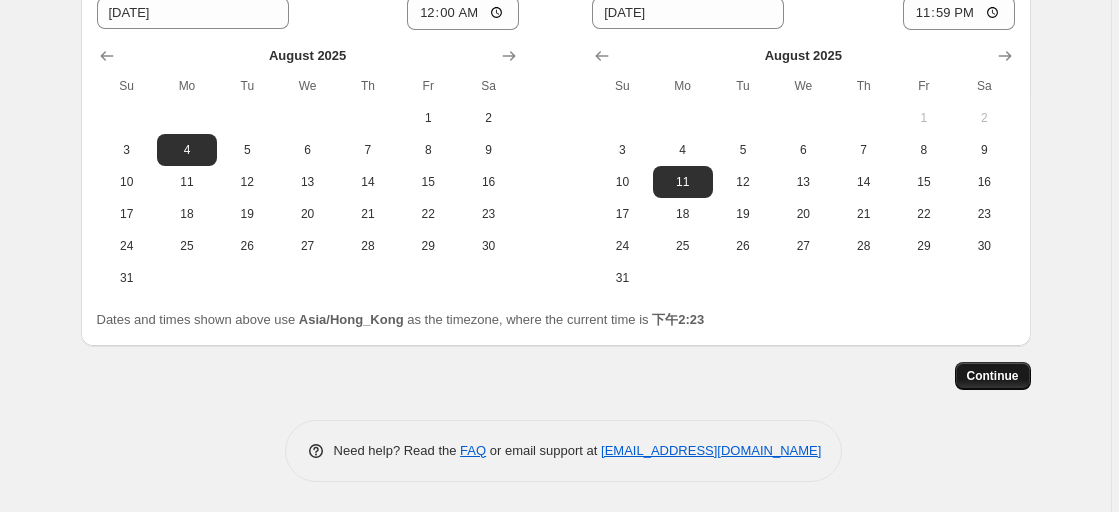 click on "Continue" at bounding box center [993, 376] 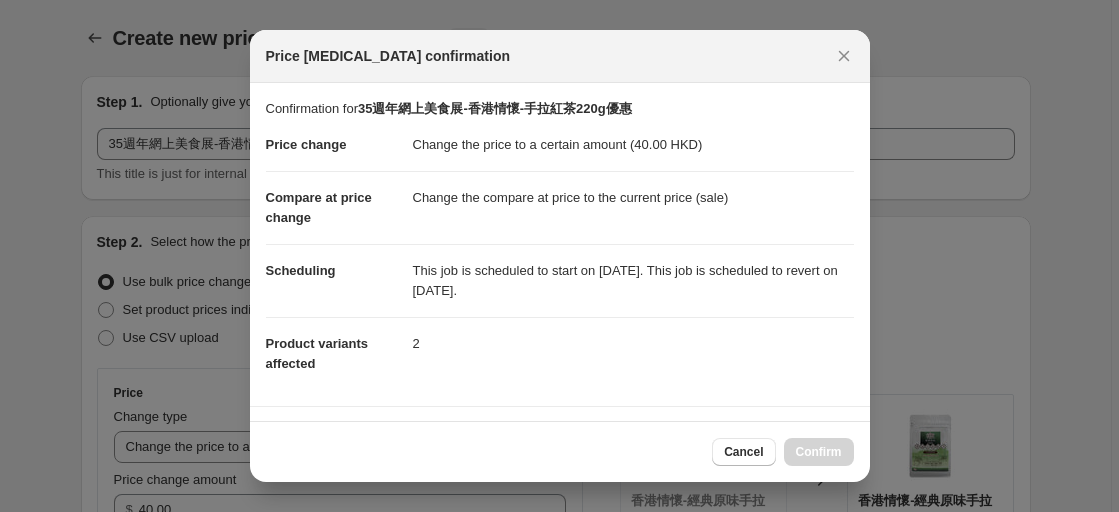 scroll, scrollTop: 0, scrollLeft: 0, axis: both 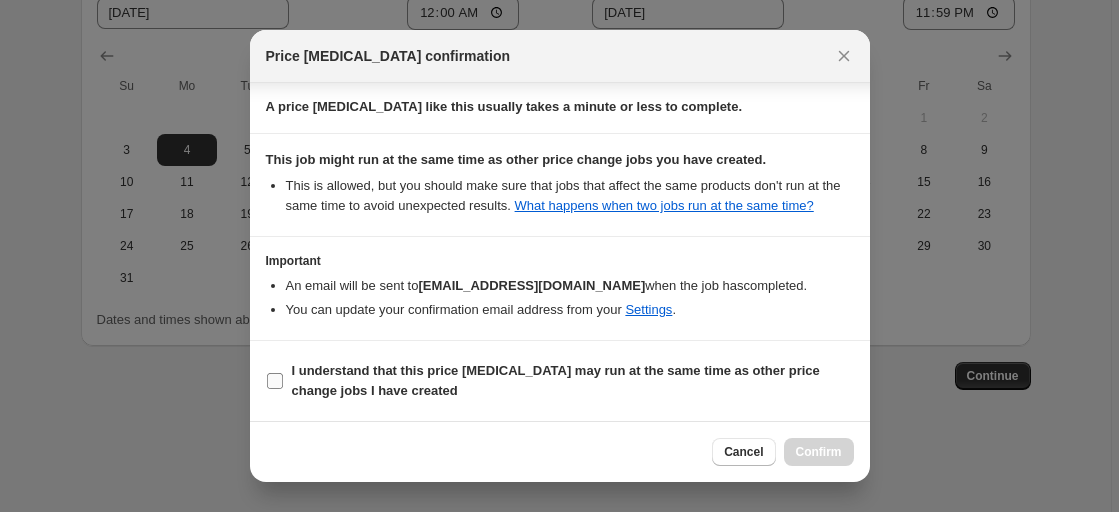click on "I understand that this price [MEDICAL_DATA] may run at the same time as other price change jobs I have created" at bounding box center (275, 381) 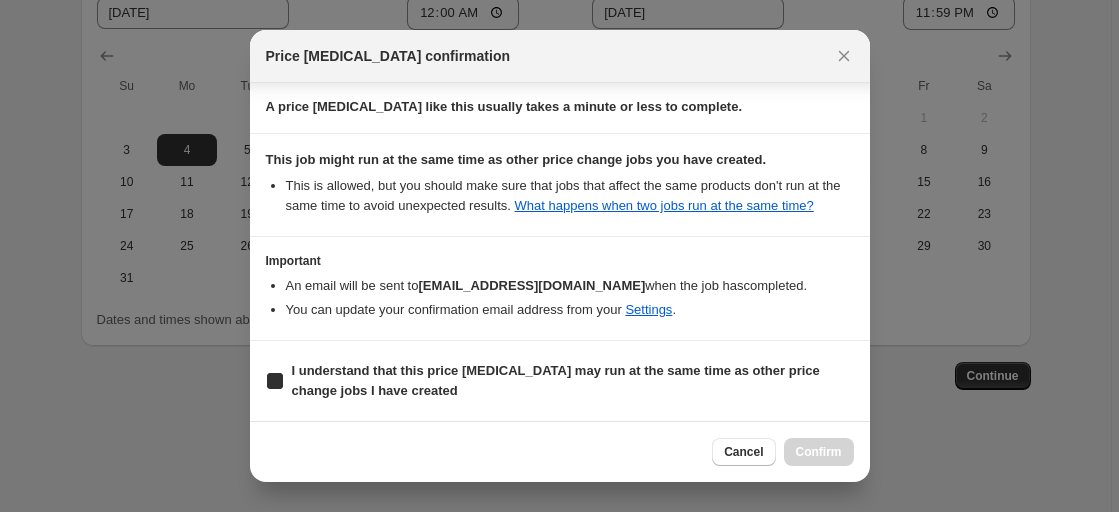checkbox on "true" 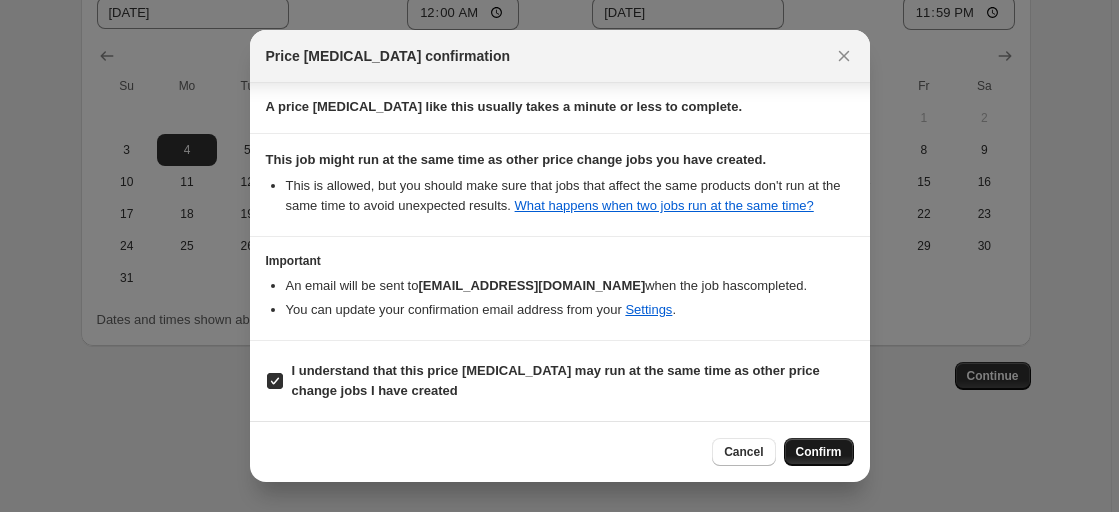 click on "Confirm" at bounding box center (819, 452) 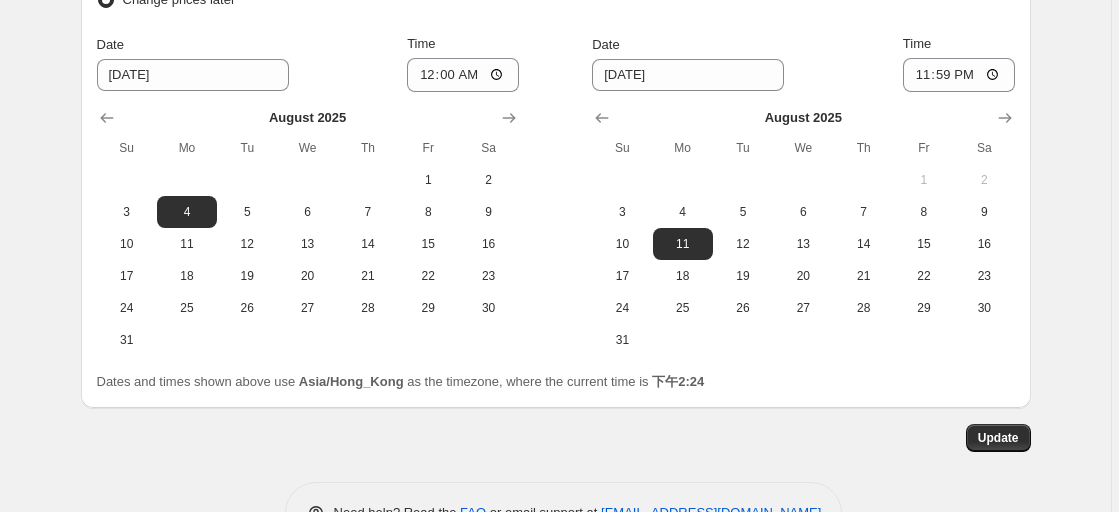 scroll, scrollTop: 1583, scrollLeft: 0, axis: vertical 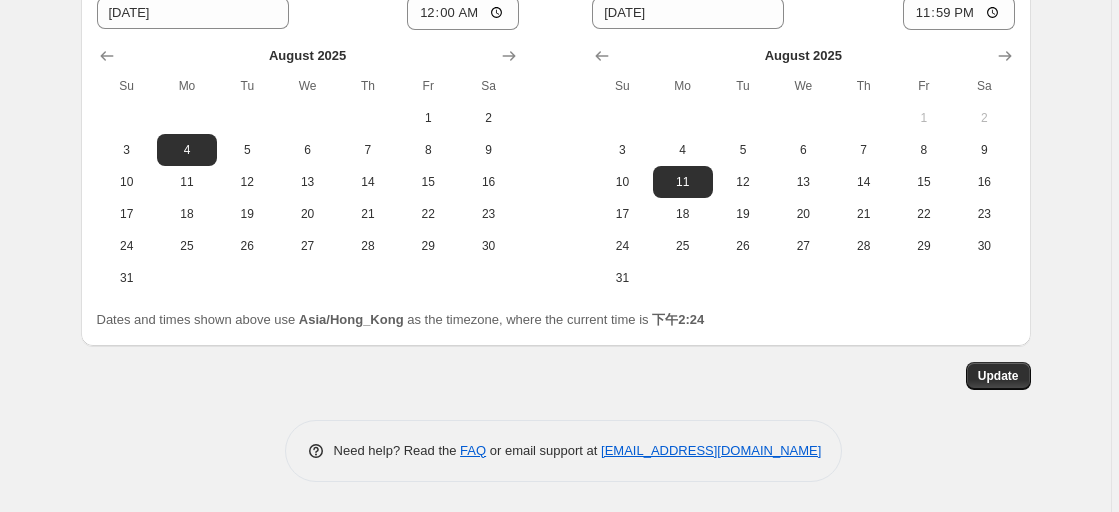 click on "35週年網上美食展-香港情懷-手拉紅茶220g優惠. This page is ready 35週年網上美食展-香港情懷-手拉紅茶220g優惠 Info Scheduled Copy to new job Delete job More actions Copy to new job Delete job Prices will begin changing on [DATE] 上午12:00. Prices will begin reverting on [DATE] 下午11:59. Change prices now Step 1. Optionally give your price [MEDICAL_DATA] a title (eg "March 30% off sale on boots") 35週年網上美食展-香港情懷-手拉紅茶220g優惠 This title is just for internal use, customers won't see it Step 2. Select how the prices should change Use bulk price change rules Set product prices individually Use CSV upload Price Change type Change the price to a certain amount Change the price by a certain amount Change the price by a certain percentage Change the price to the current compare at price (price before sale) Change the price by a certain amount relative to the compare at price [PERSON_NAME]'t change the price Change price to certain cost margin" at bounding box center (555, -535) 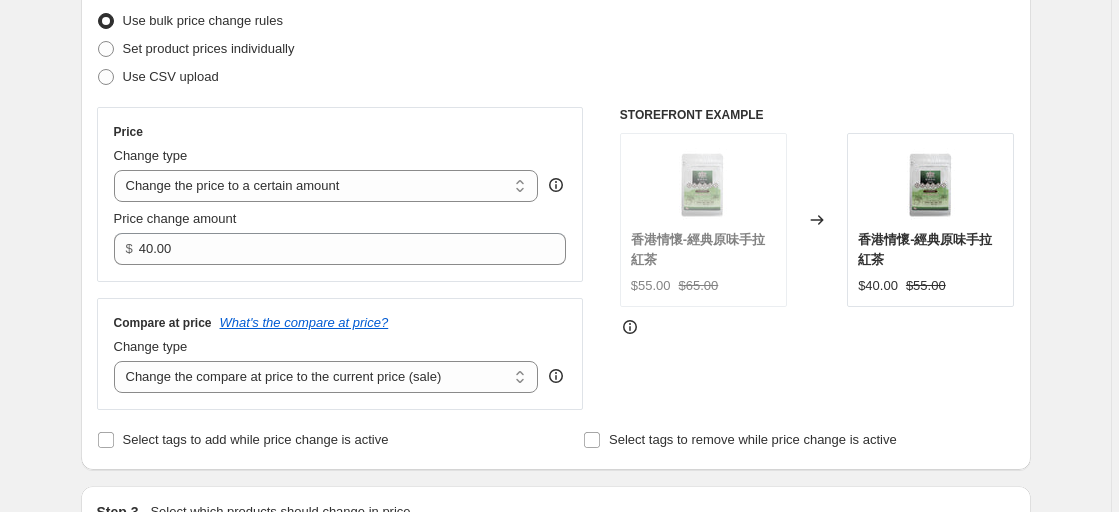 scroll, scrollTop: 0, scrollLeft: 0, axis: both 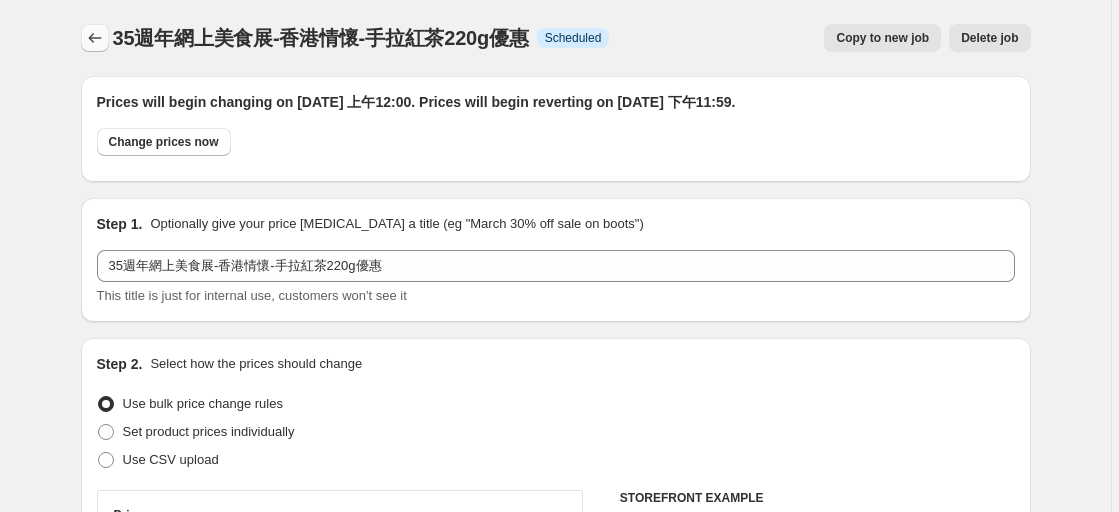 click 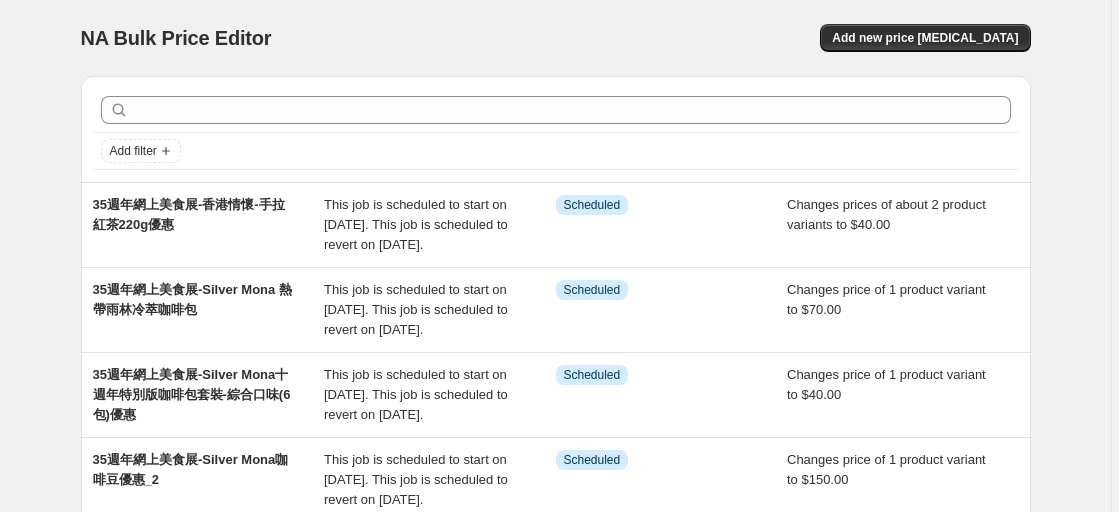 click on "NA Bulk Price Editor" at bounding box center (309, 38) 